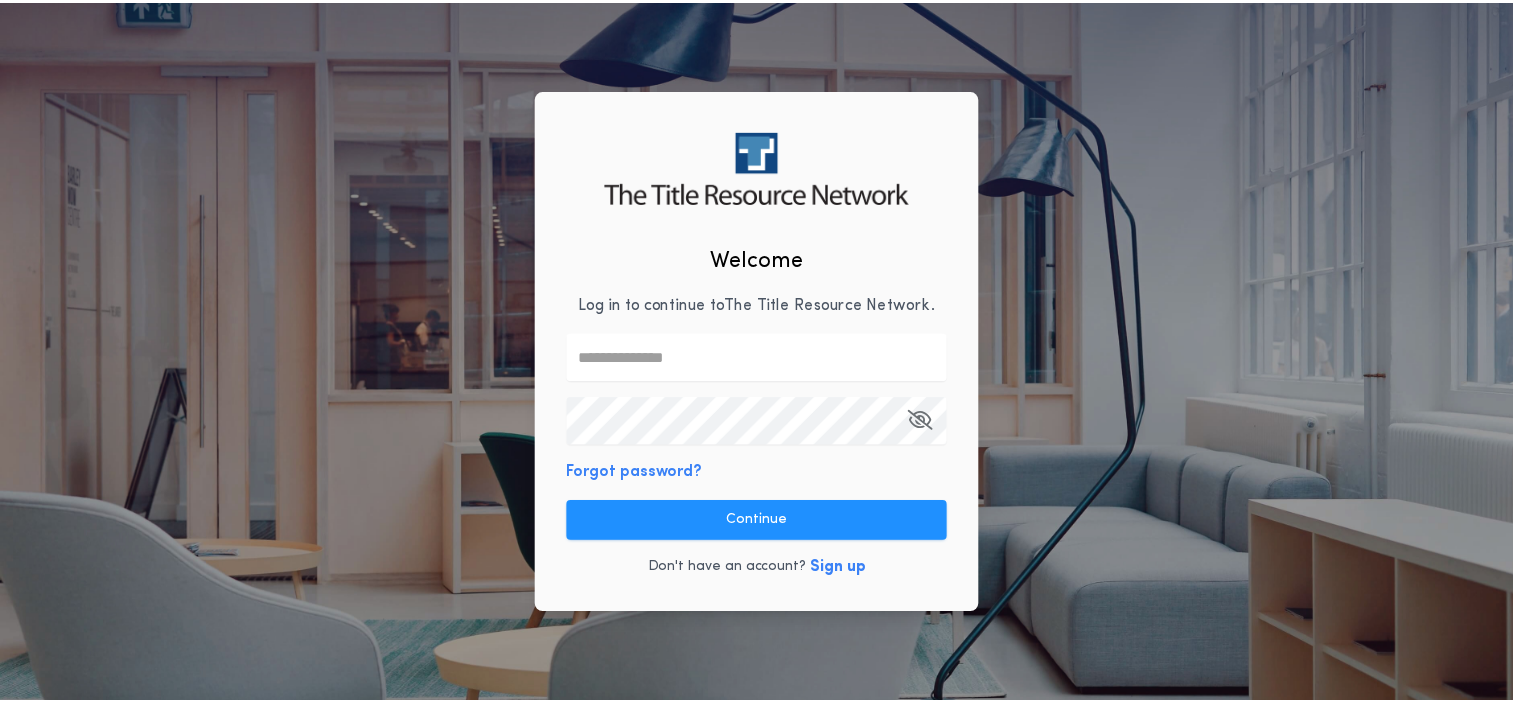 scroll, scrollTop: 0, scrollLeft: 0, axis: both 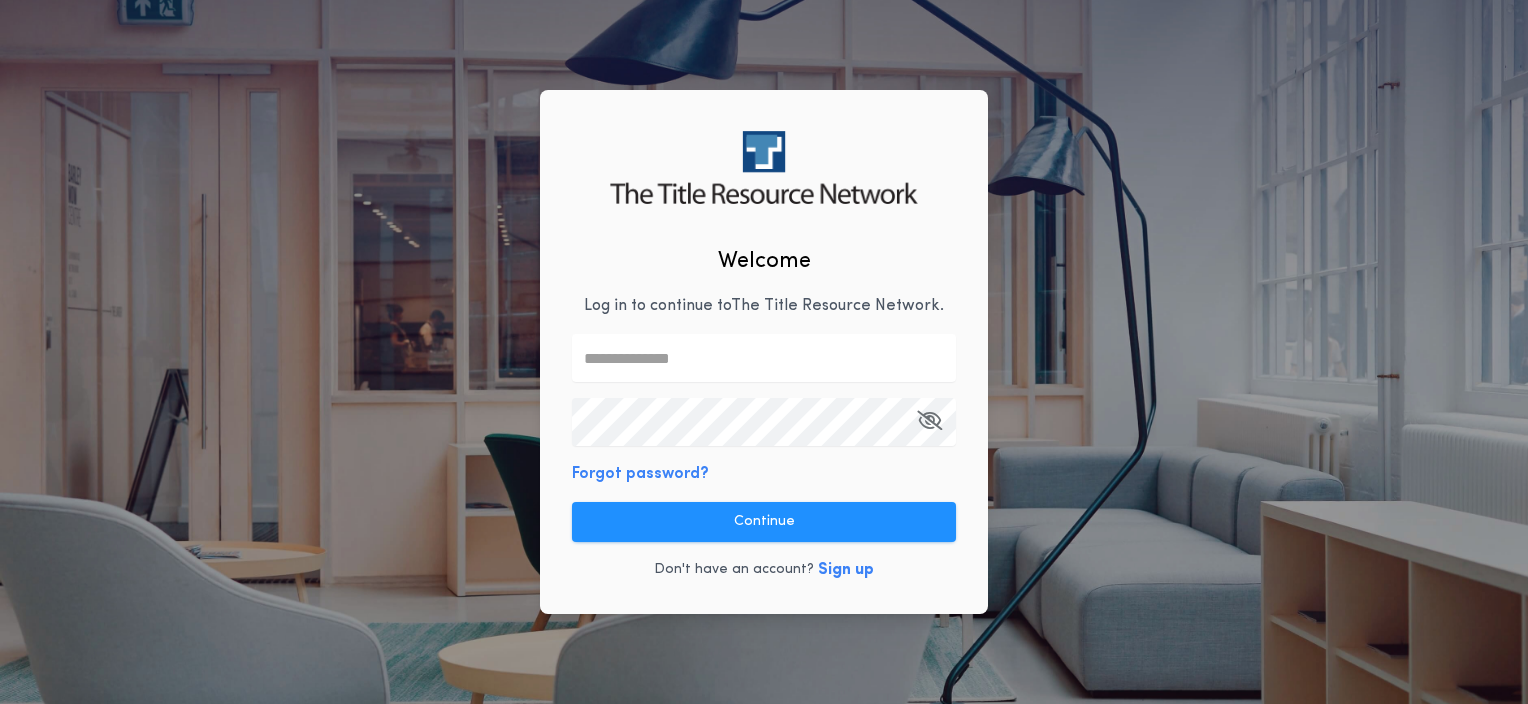 type on "**********" 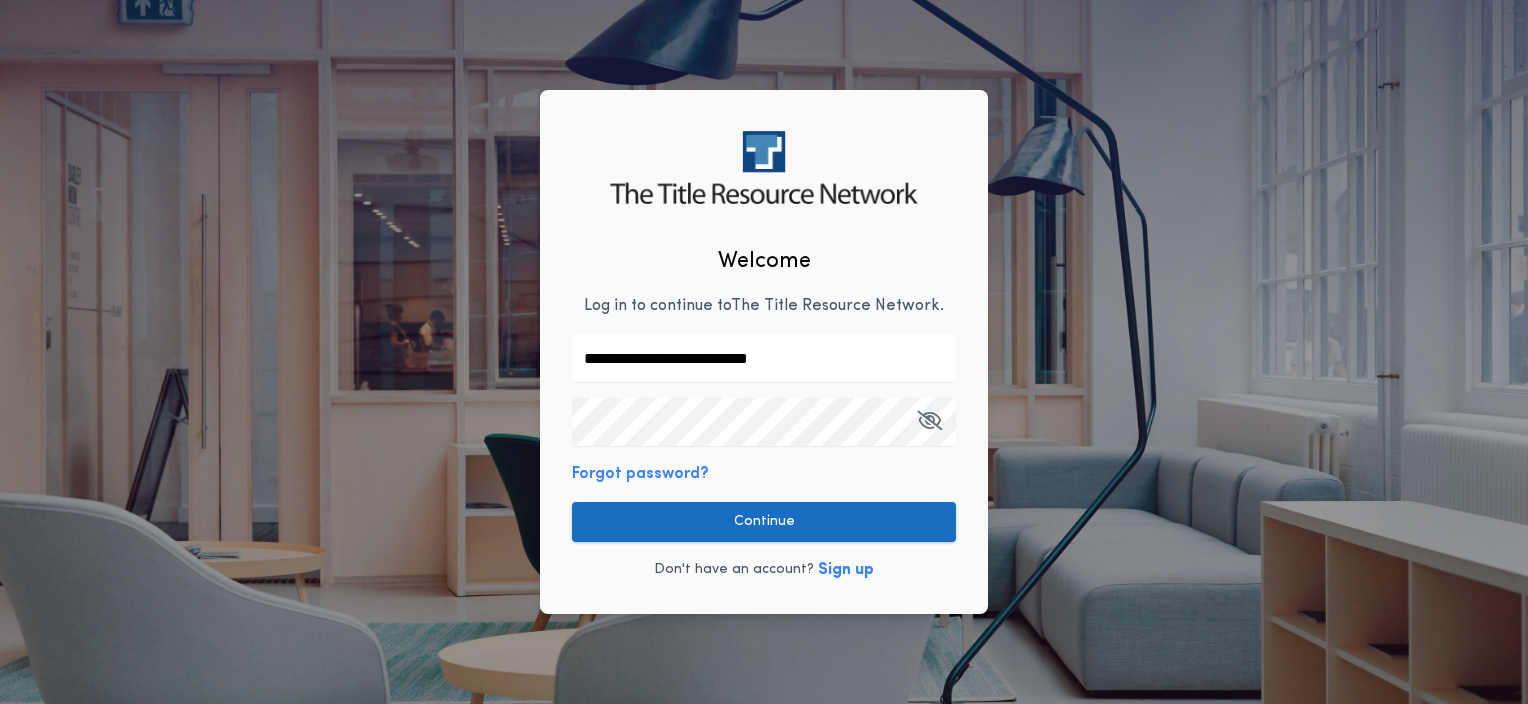 click on "Continue" at bounding box center (764, 522) 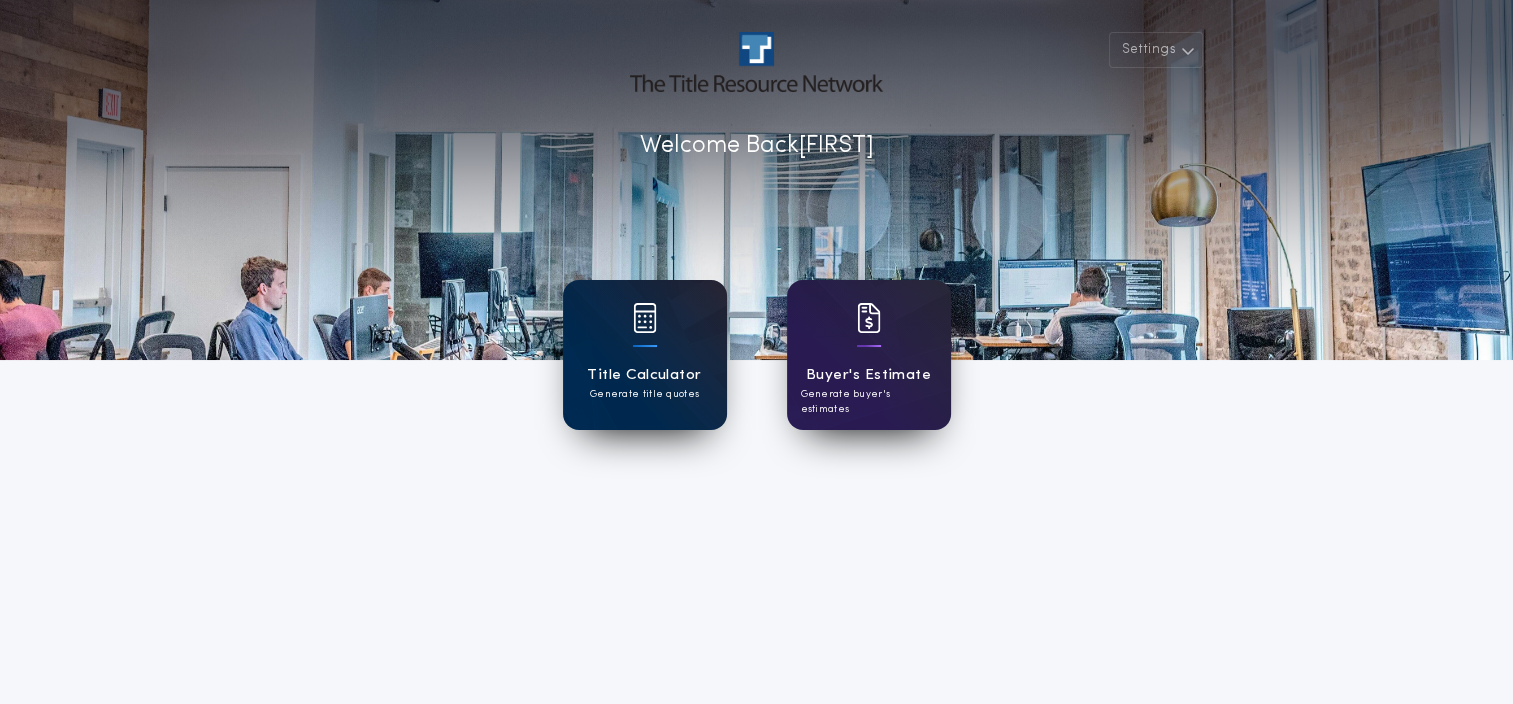 click on "Title Calculator Generate title quotes" at bounding box center [645, 355] 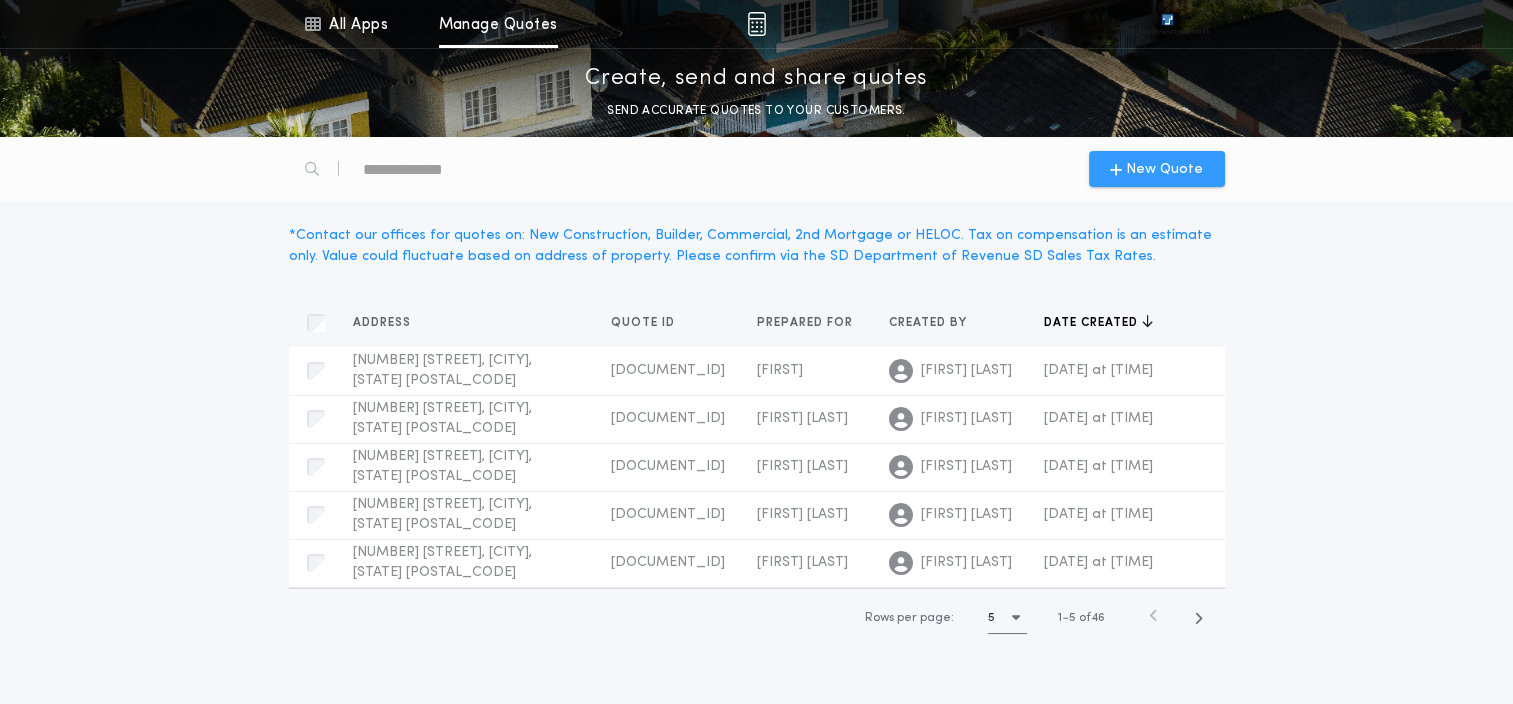 click on "New Quote" at bounding box center (1157, 169) 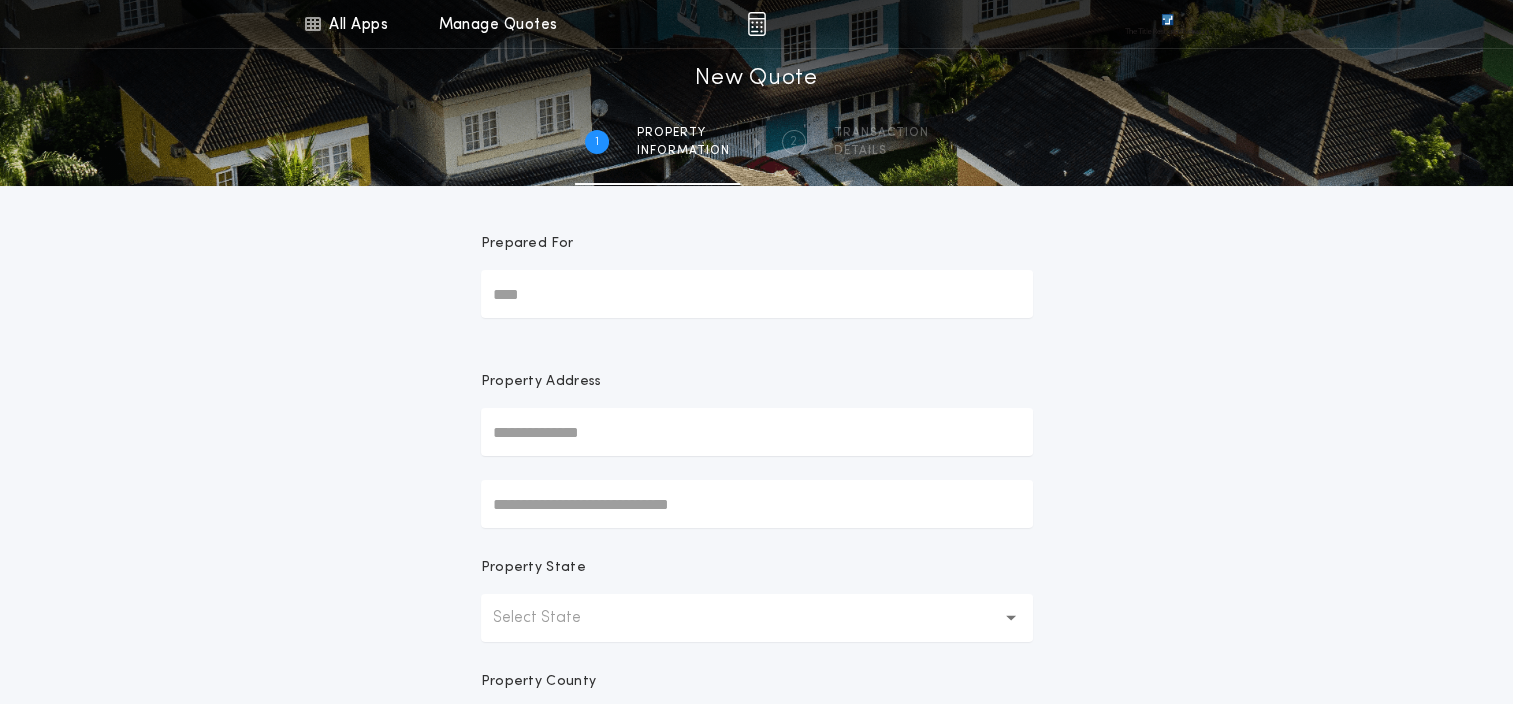 click on "Prepared For" at bounding box center (757, 294) 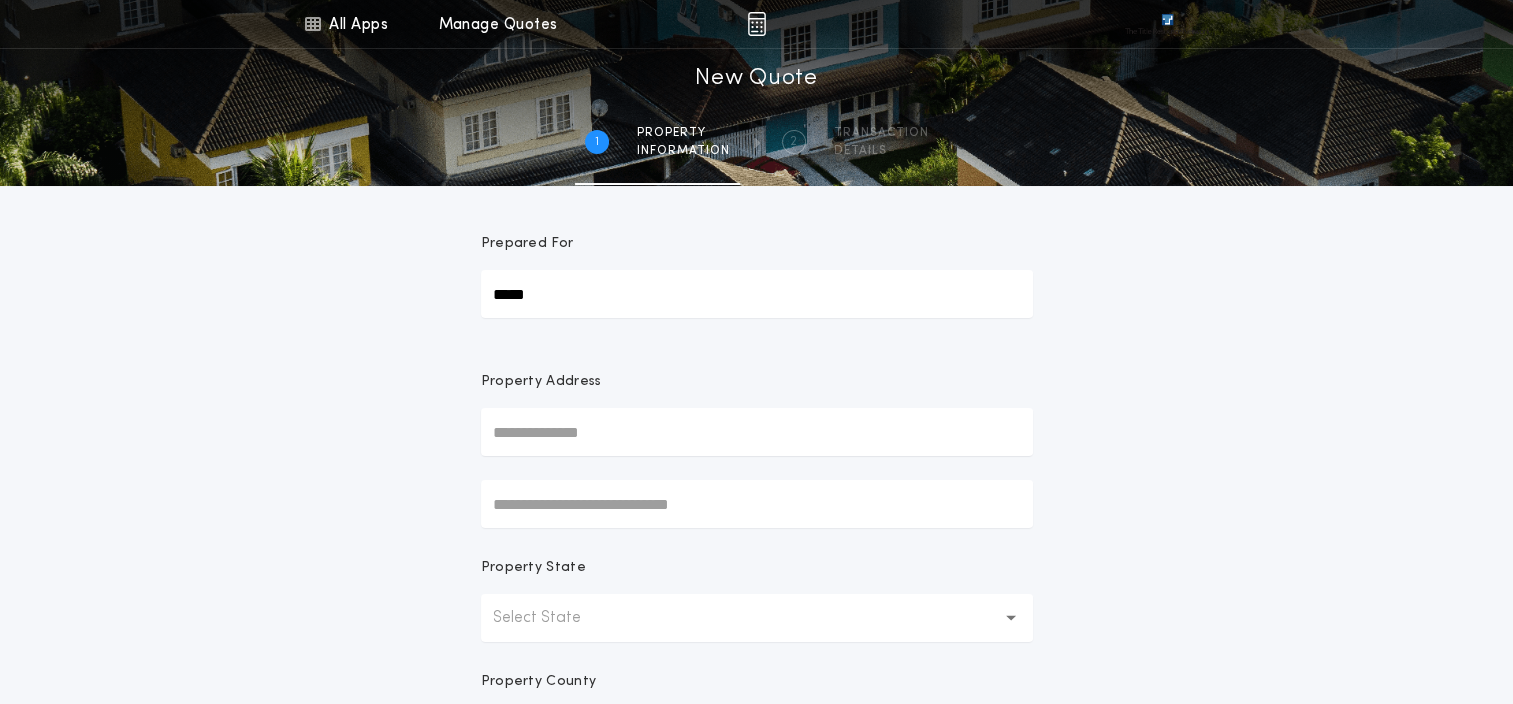 click on "*****" at bounding box center (757, 294) 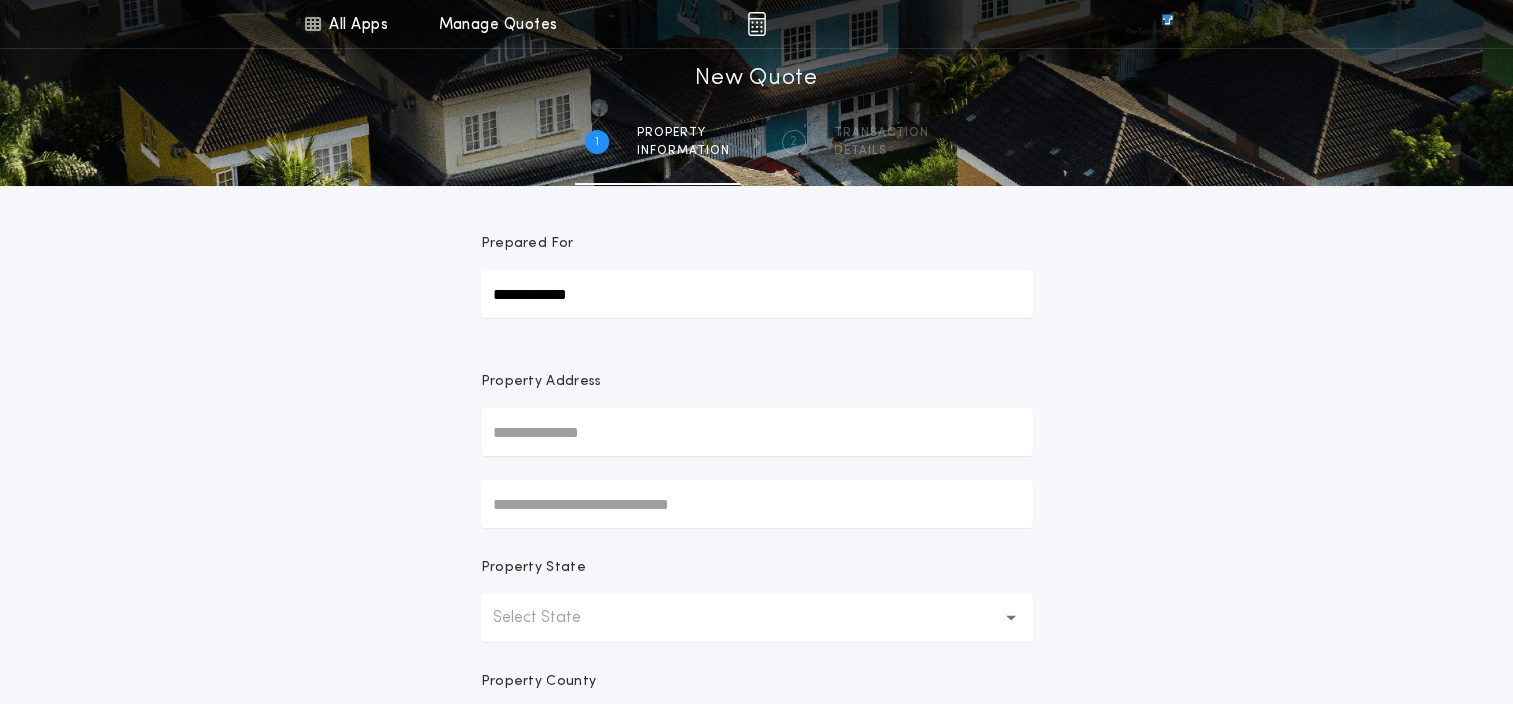 type on "**********" 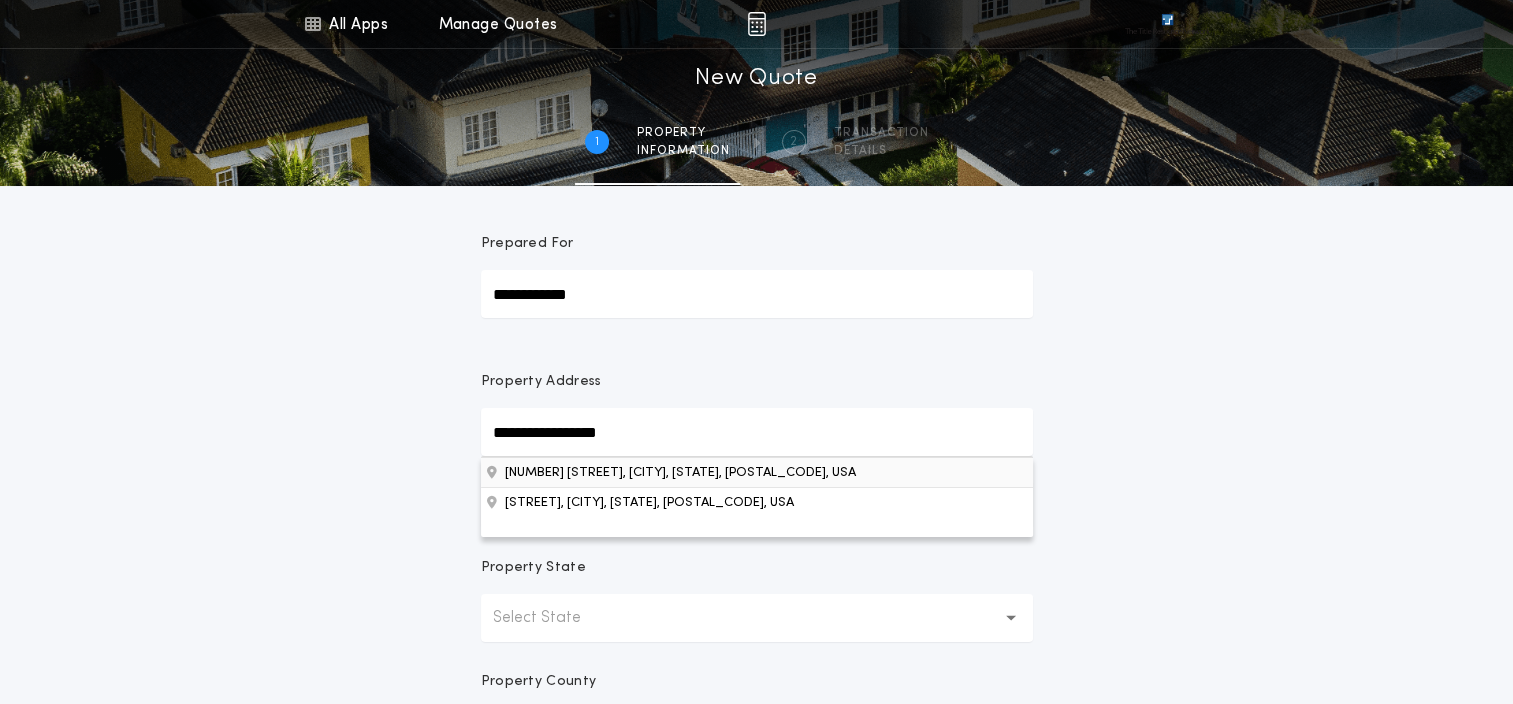 click on "[NUMBER] [STREET], [CITY], [STATE], [POSTAL_CODE], USA" at bounding box center [757, 472] 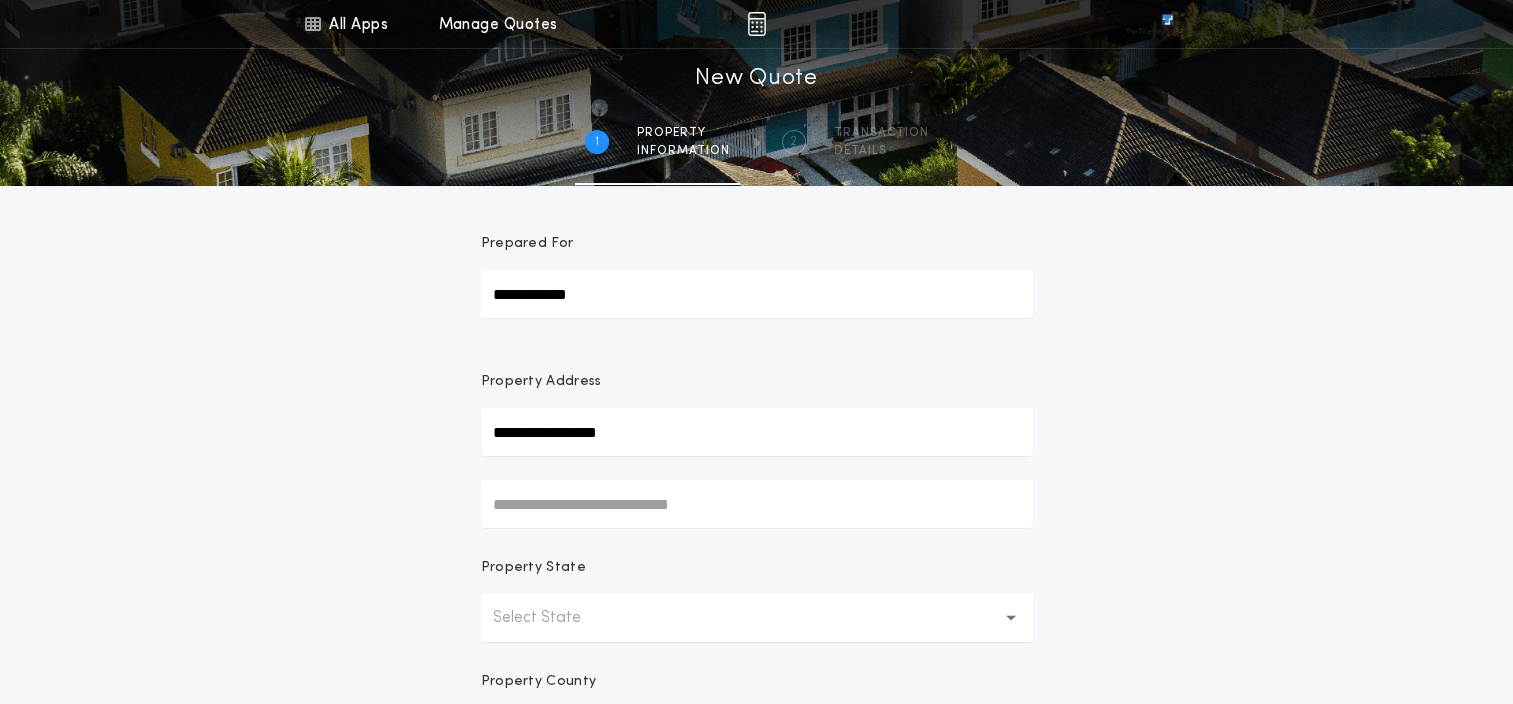 type on "**********" 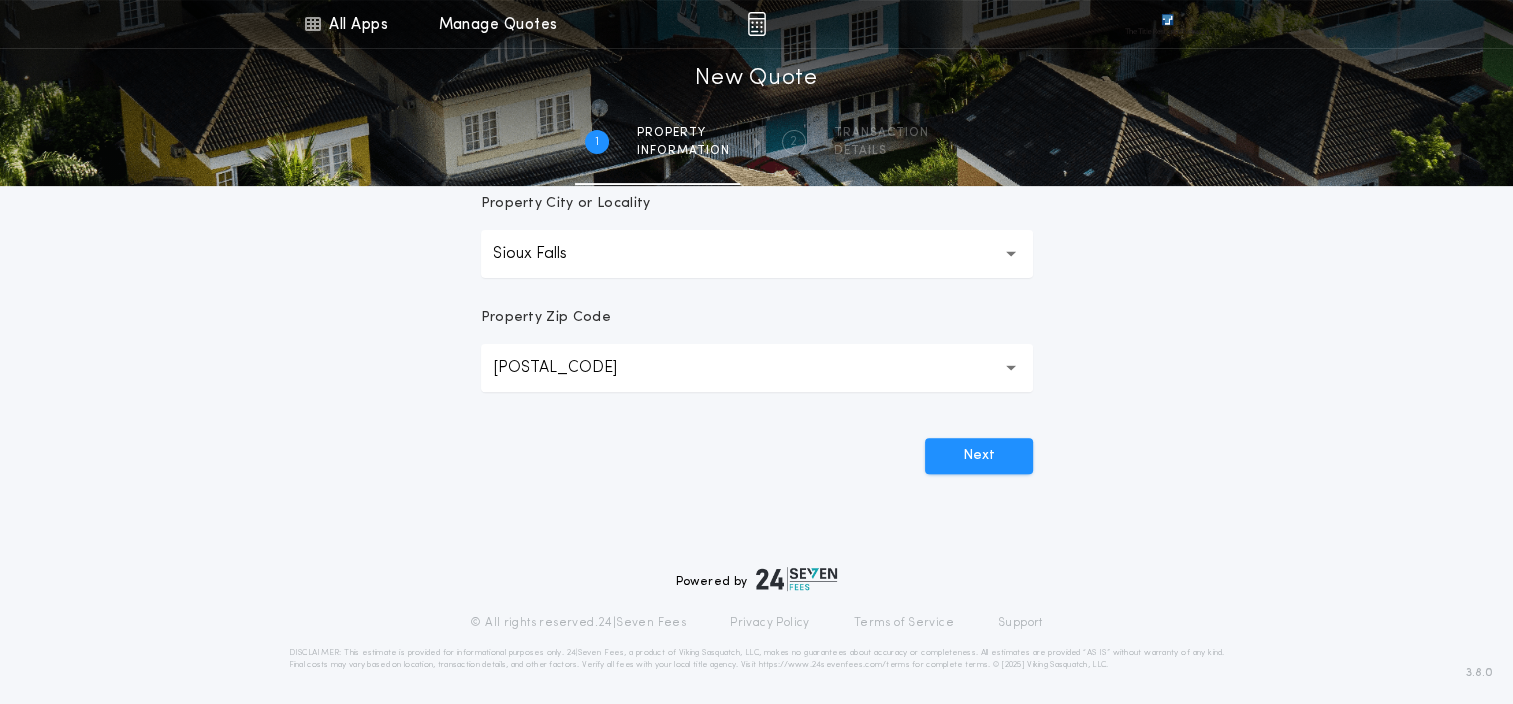 scroll, scrollTop: 597, scrollLeft: 0, axis: vertical 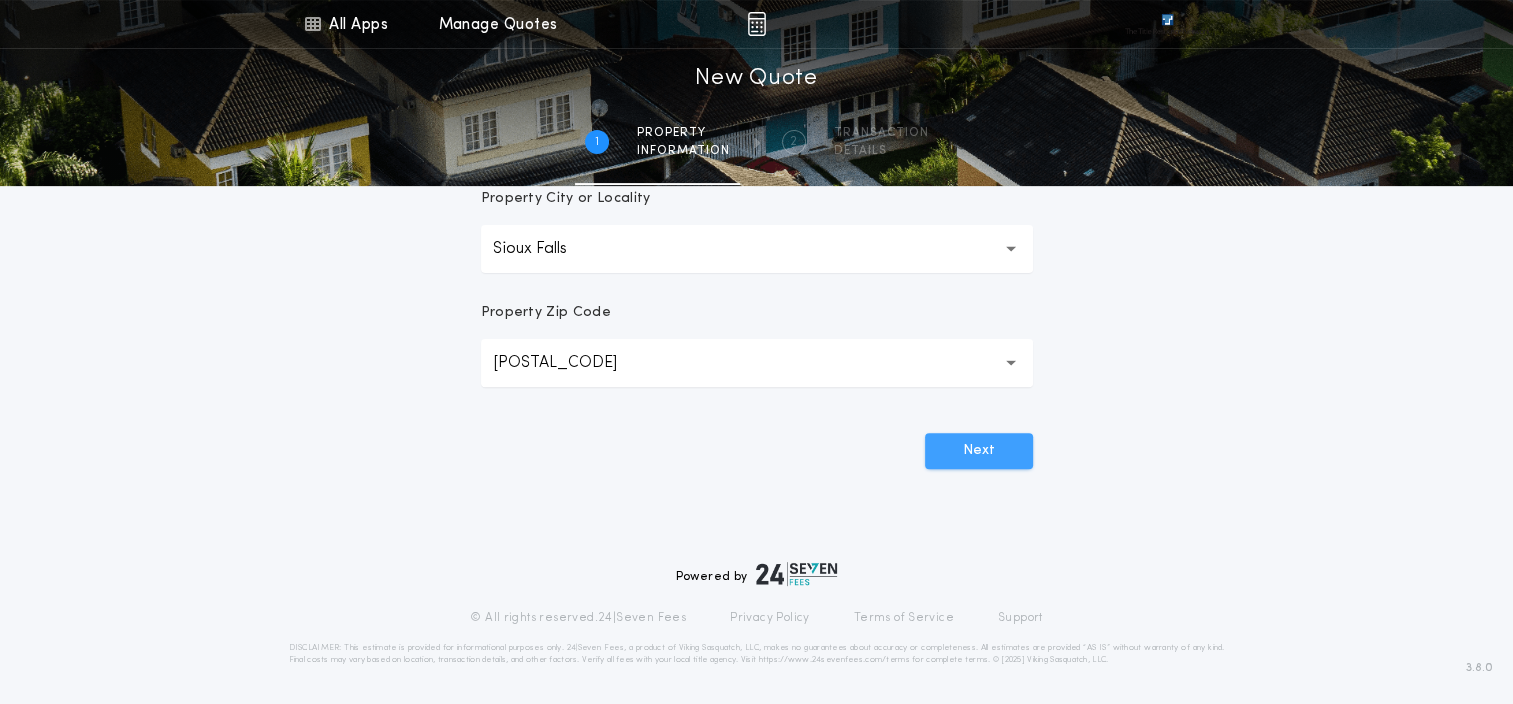 click on "Next" at bounding box center [979, 451] 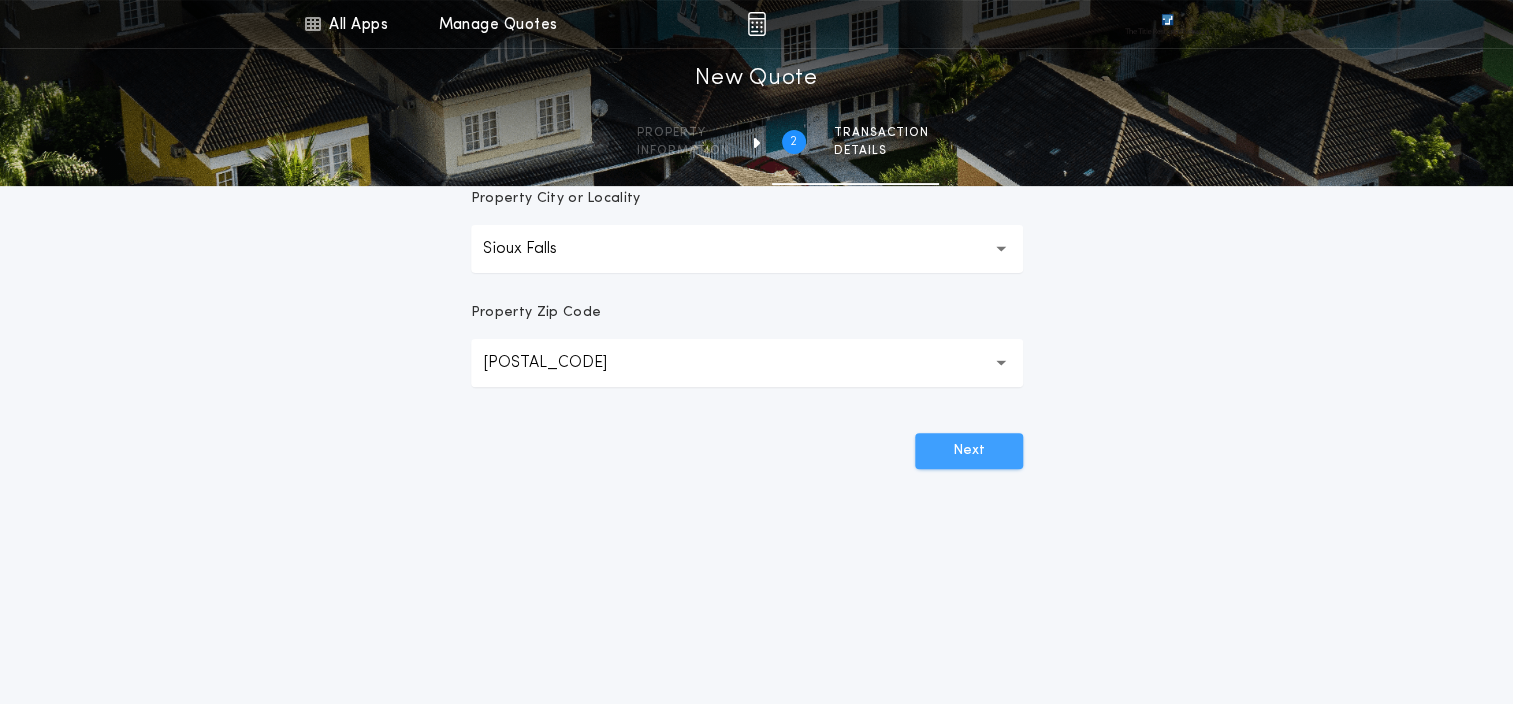 scroll, scrollTop: 0, scrollLeft: 0, axis: both 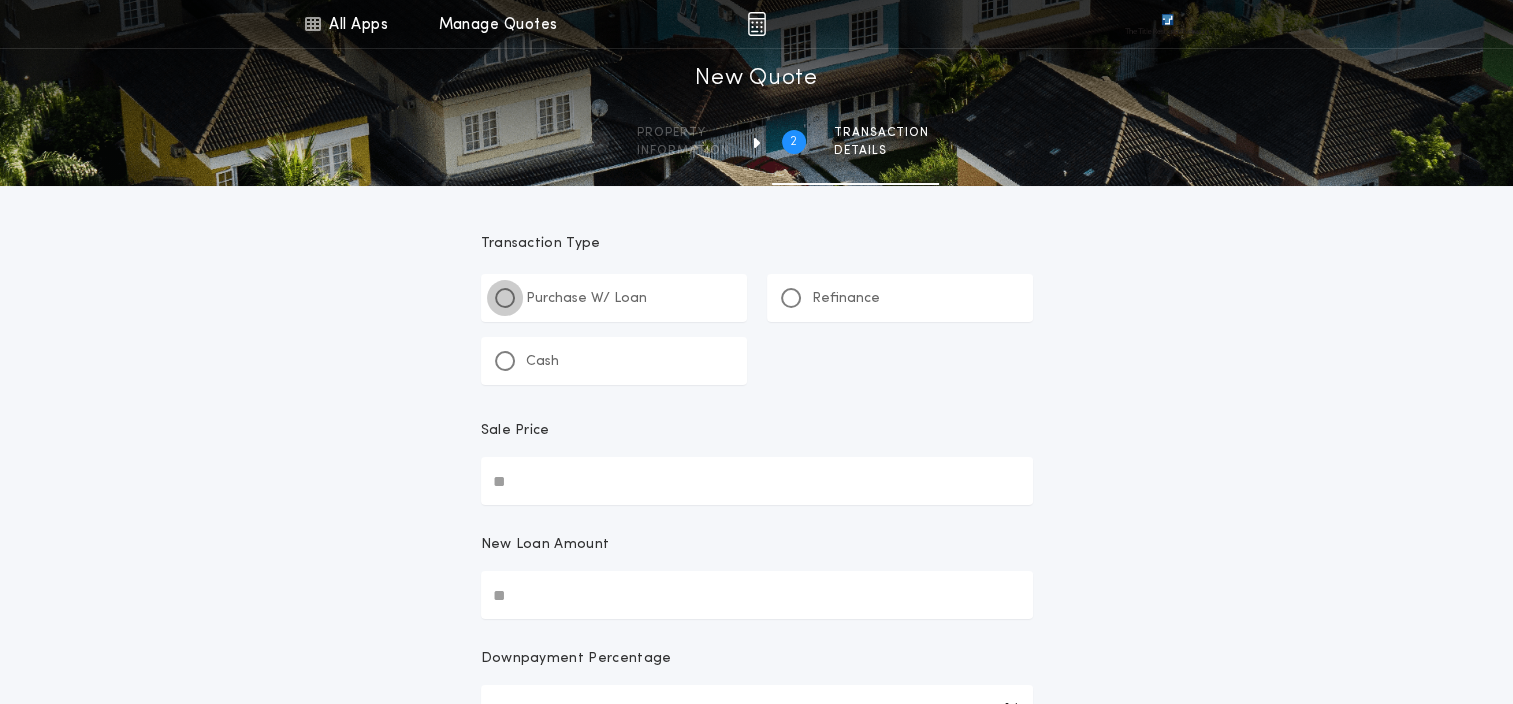 click at bounding box center [505, 298] 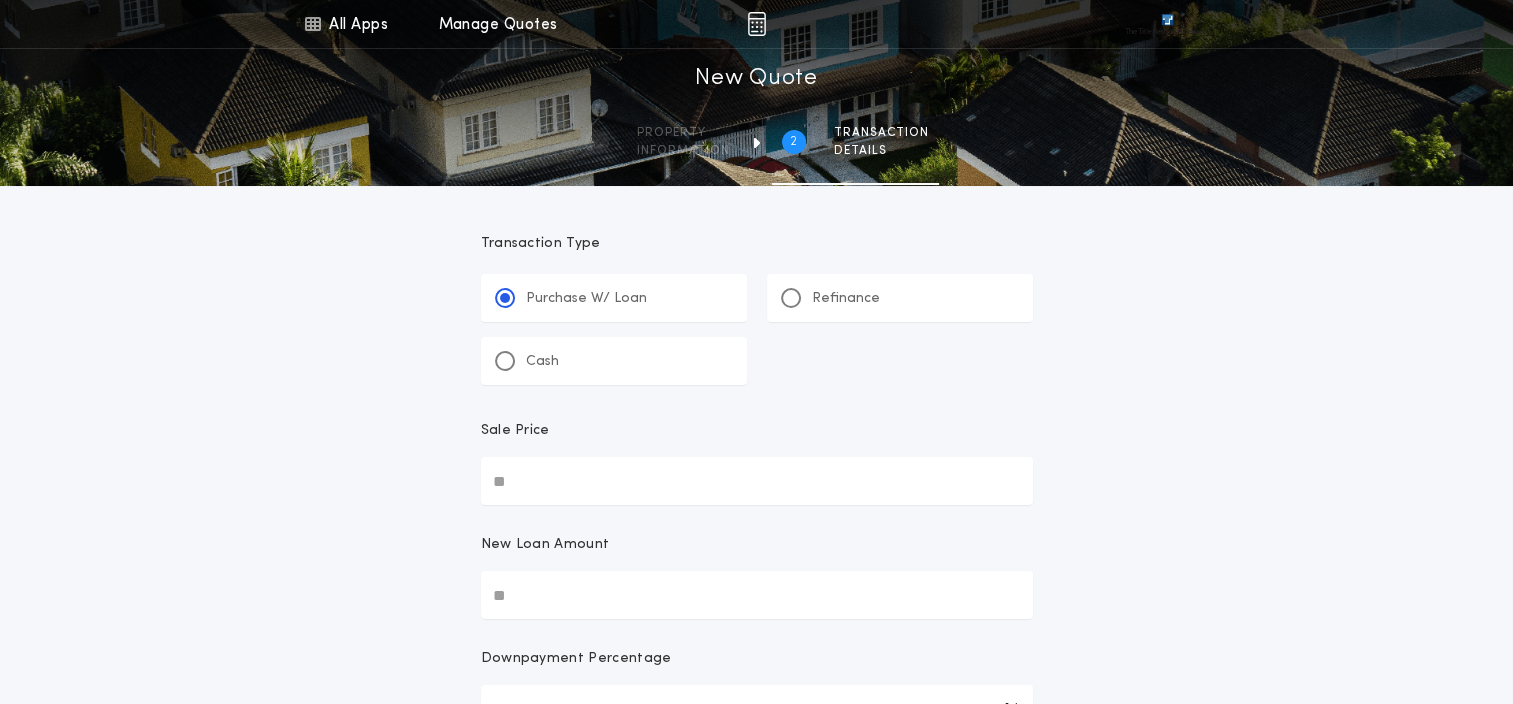 click on "Sale Price" at bounding box center [757, 481] 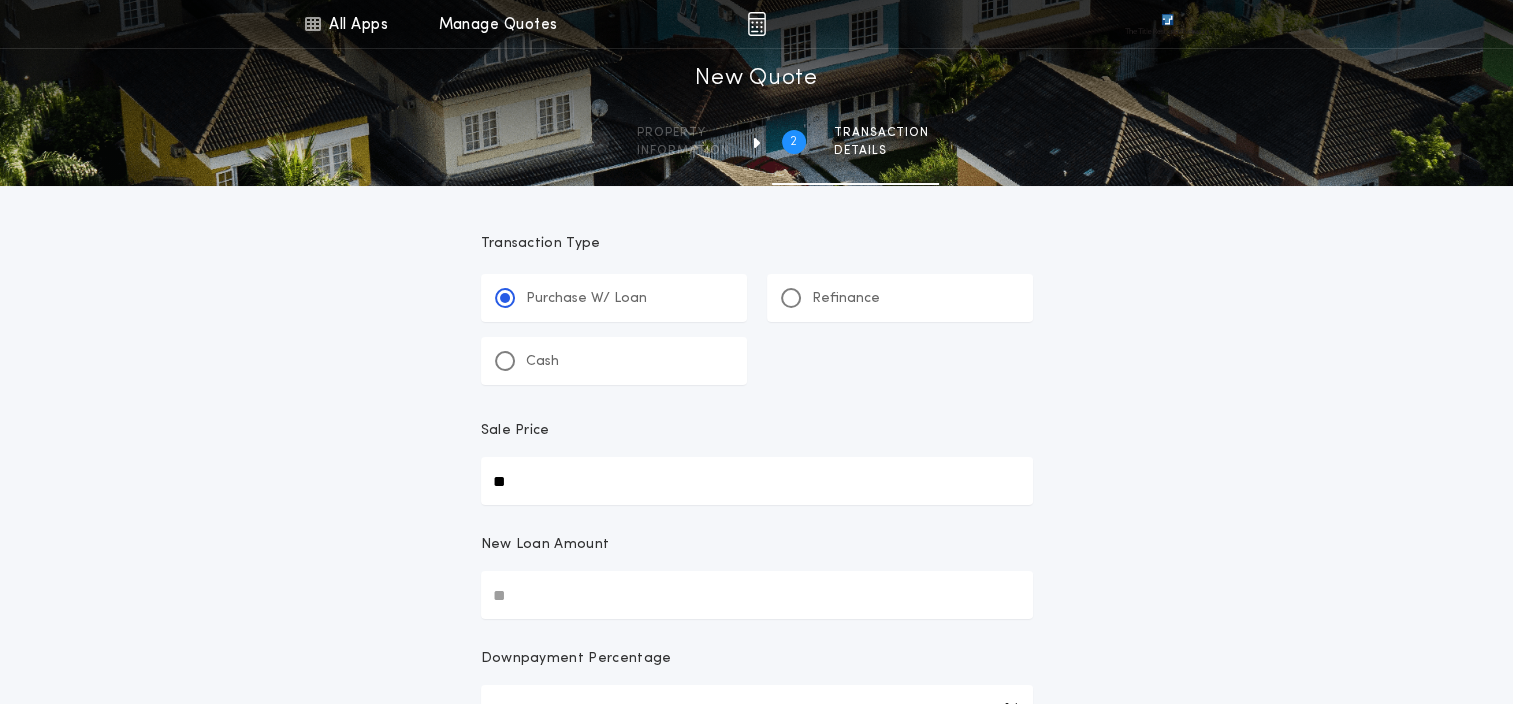 type on "**" 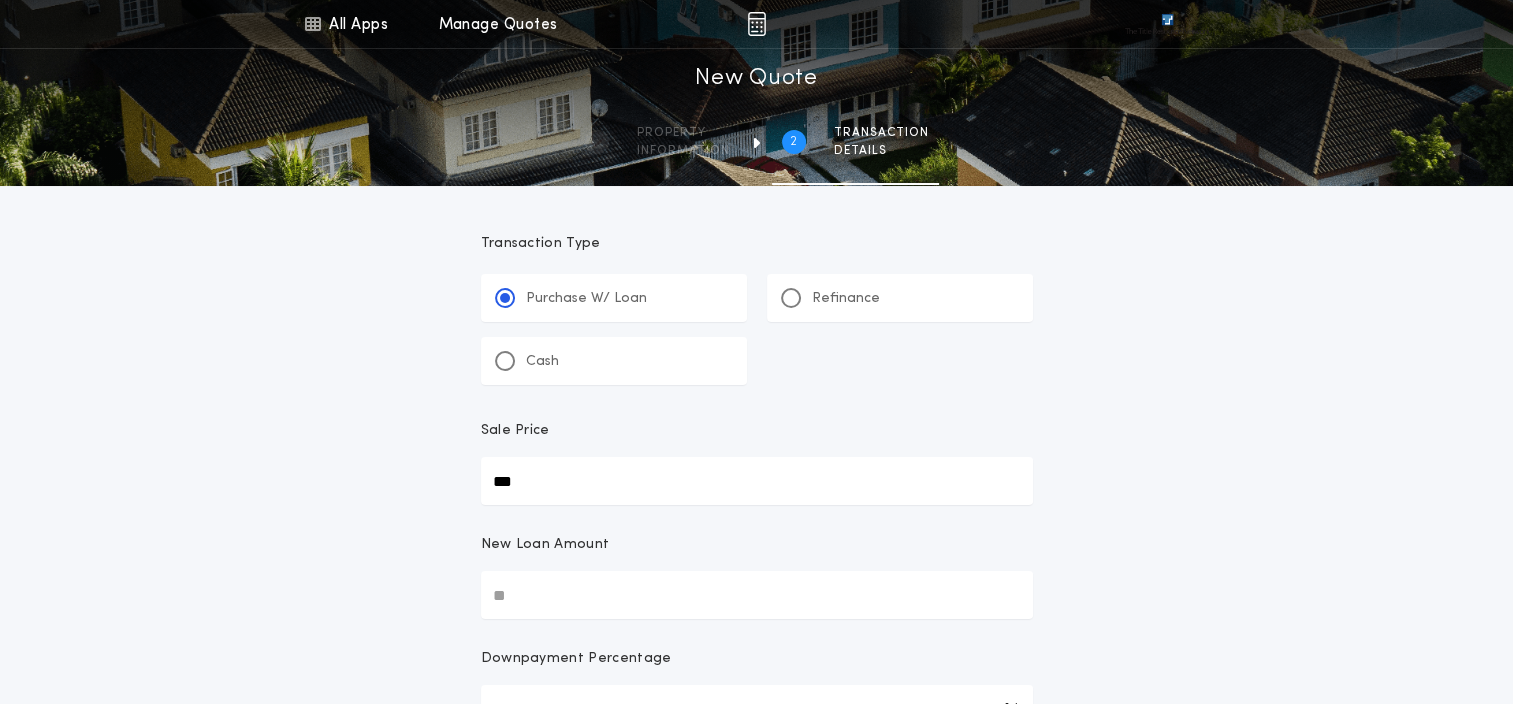 type on "***" 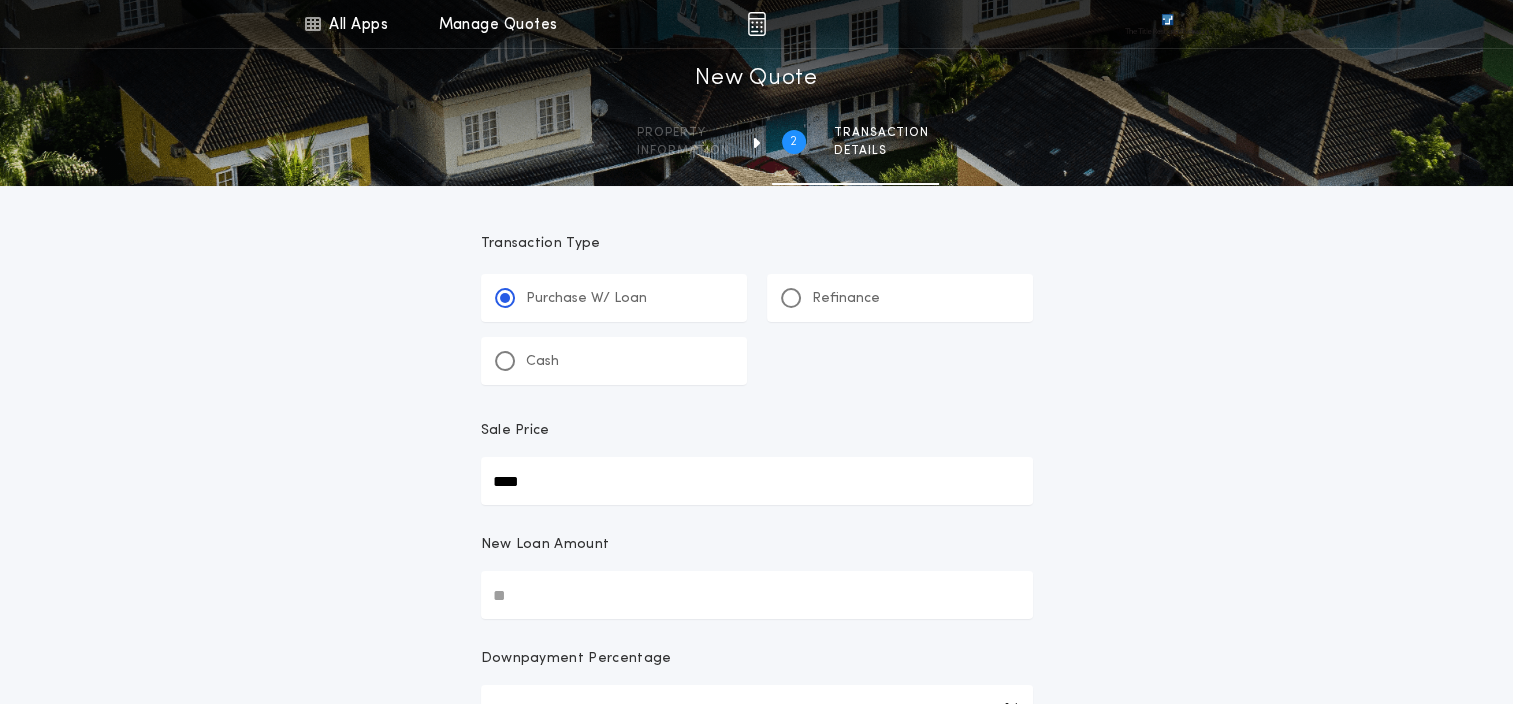 type 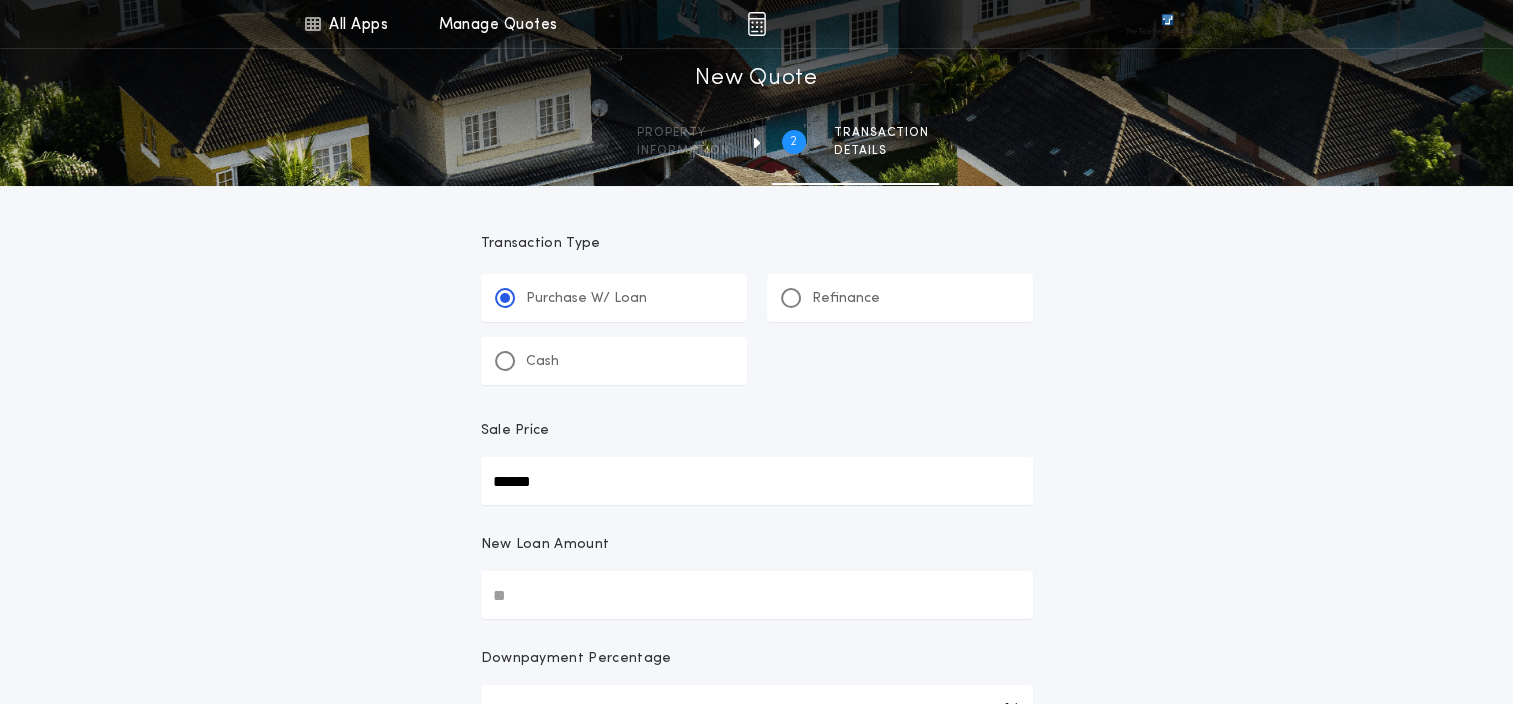 type on "******" 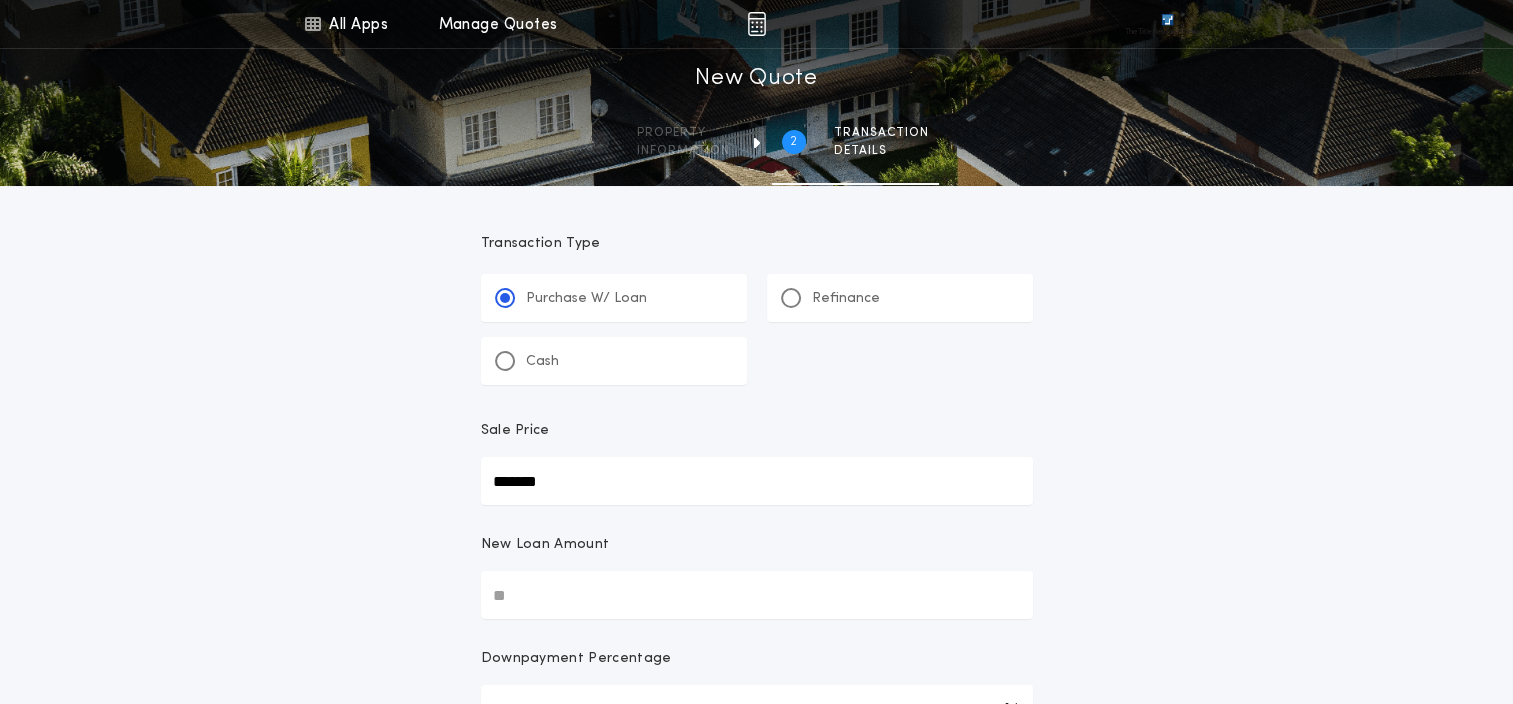 type on "*******" 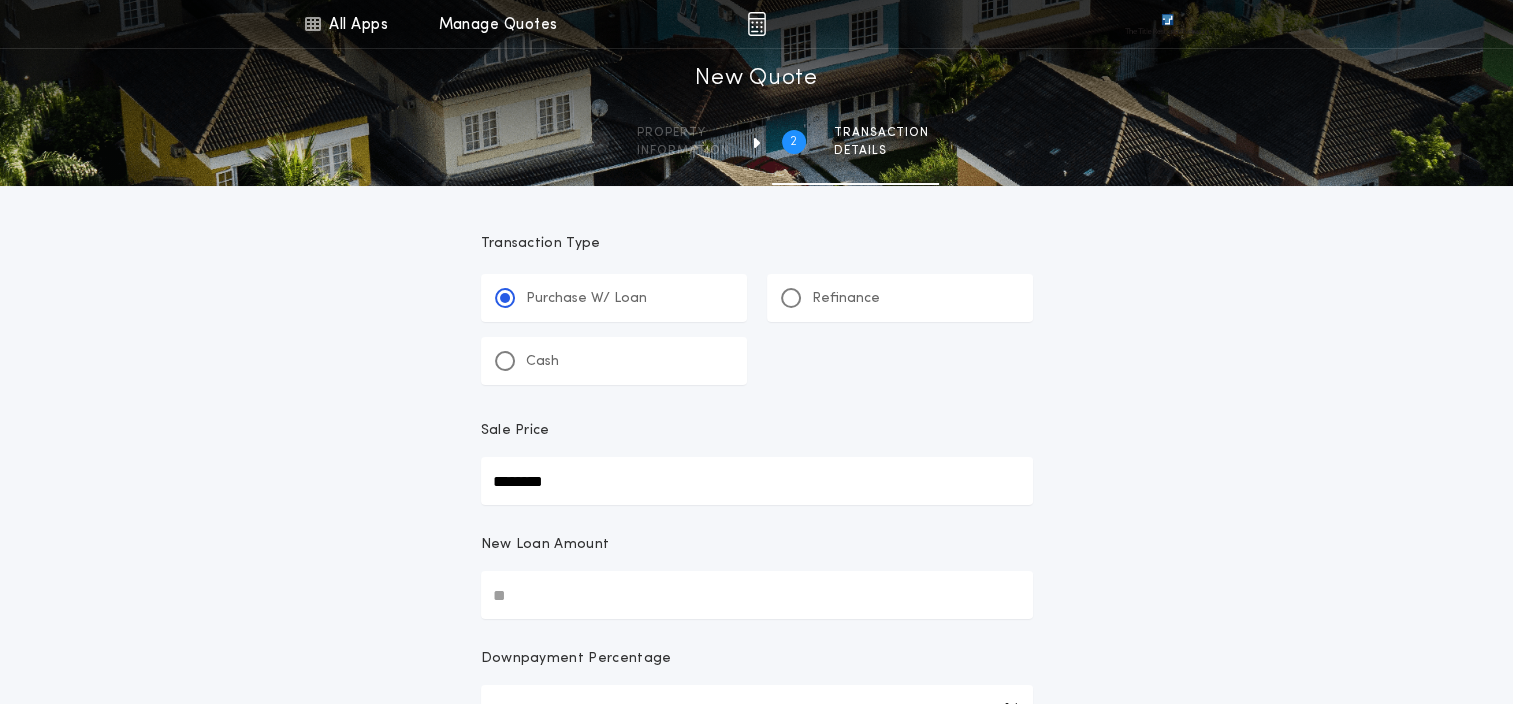 click on "********" at bounding box center [757, 481] 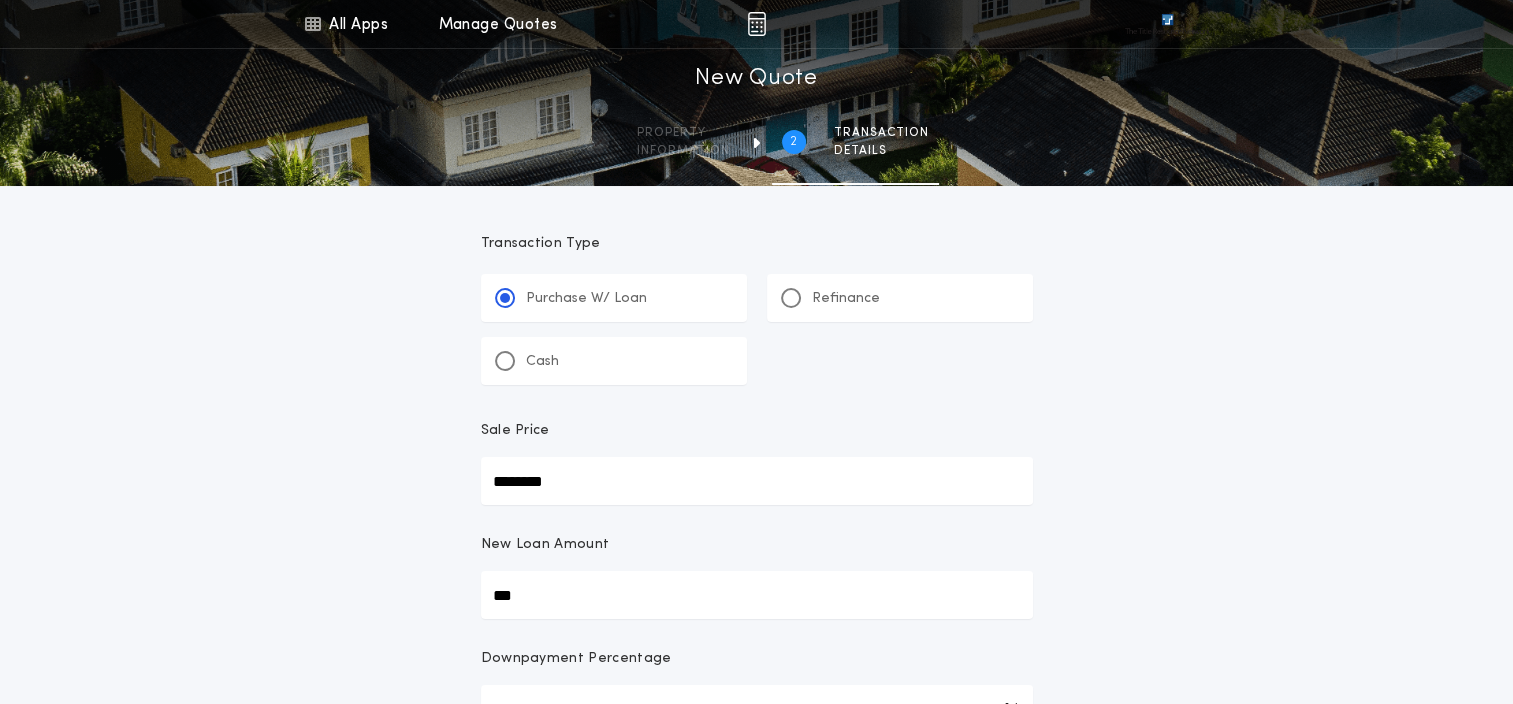 type on "****" 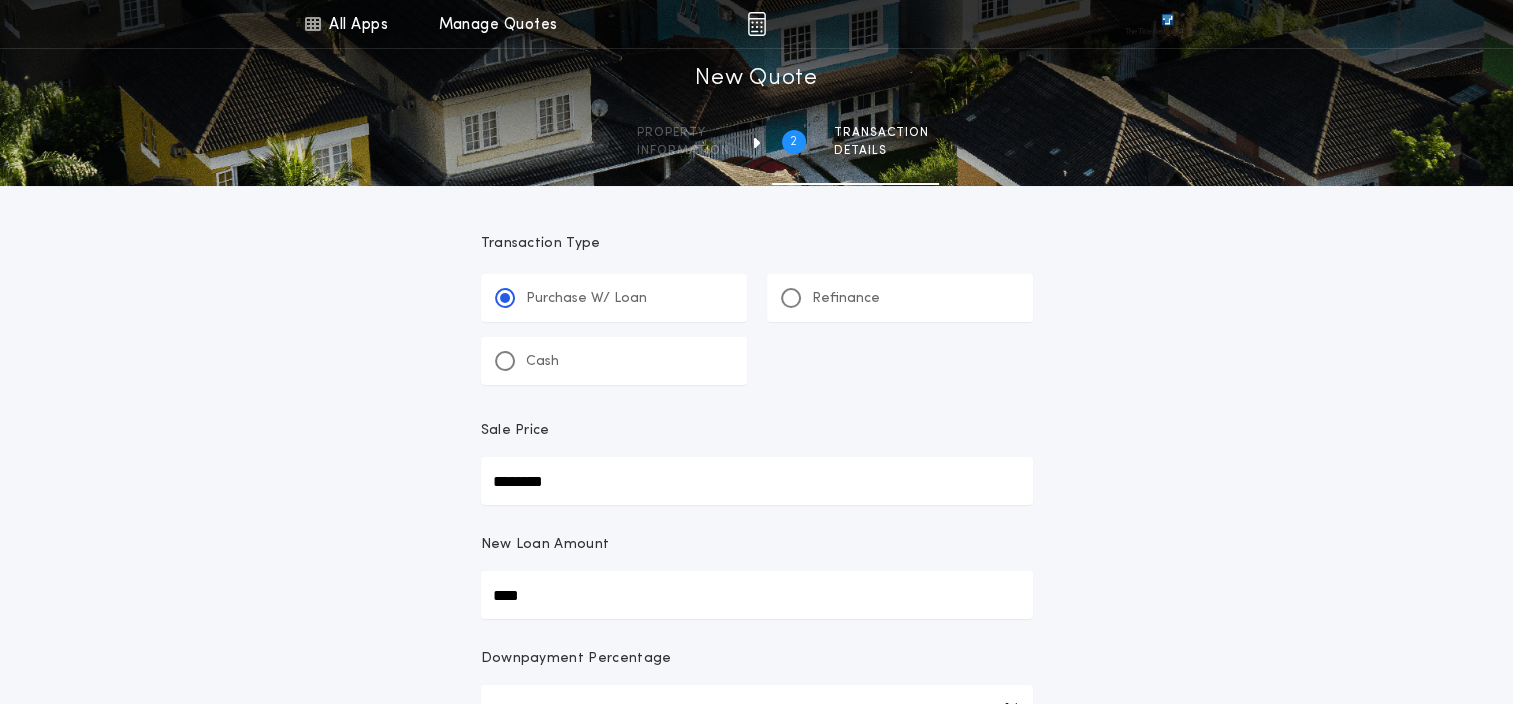 type on "***" 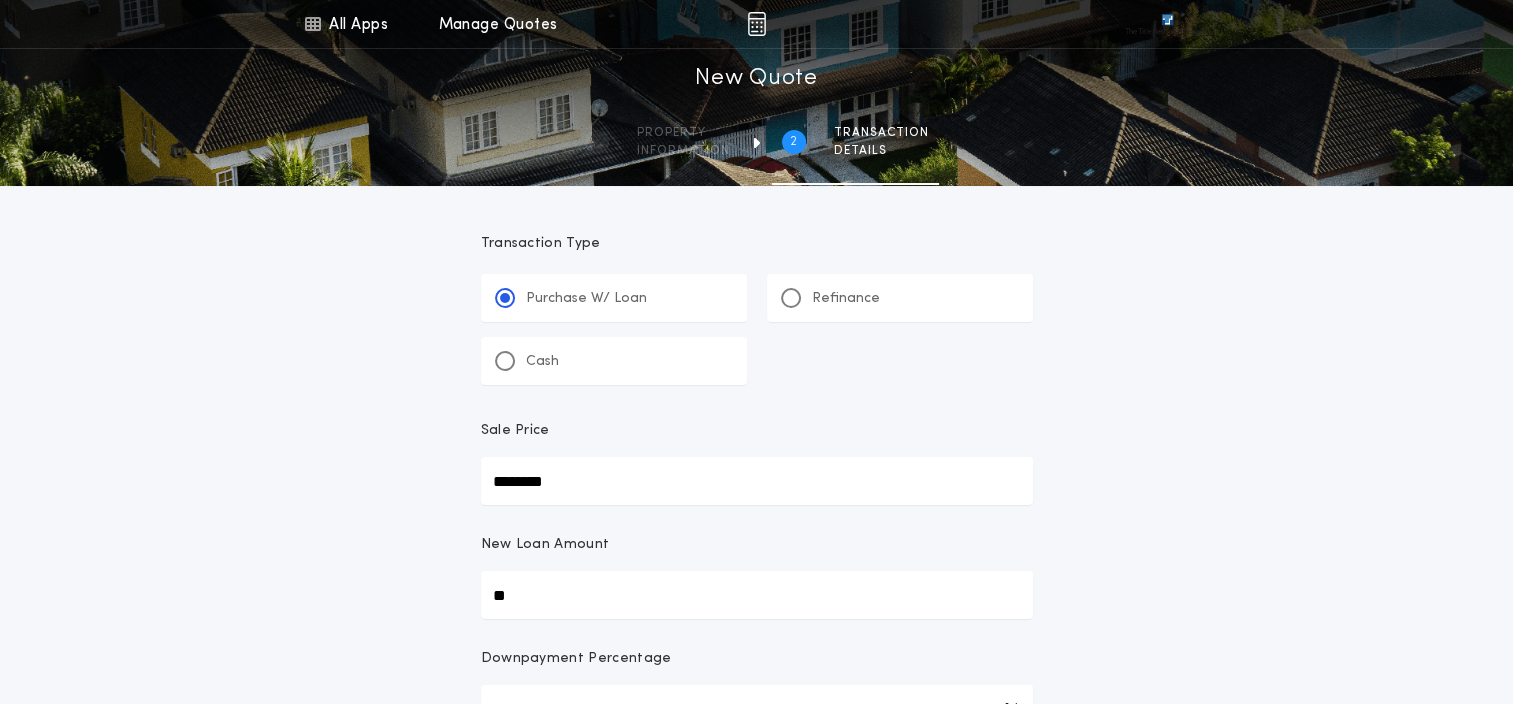 type on "**" 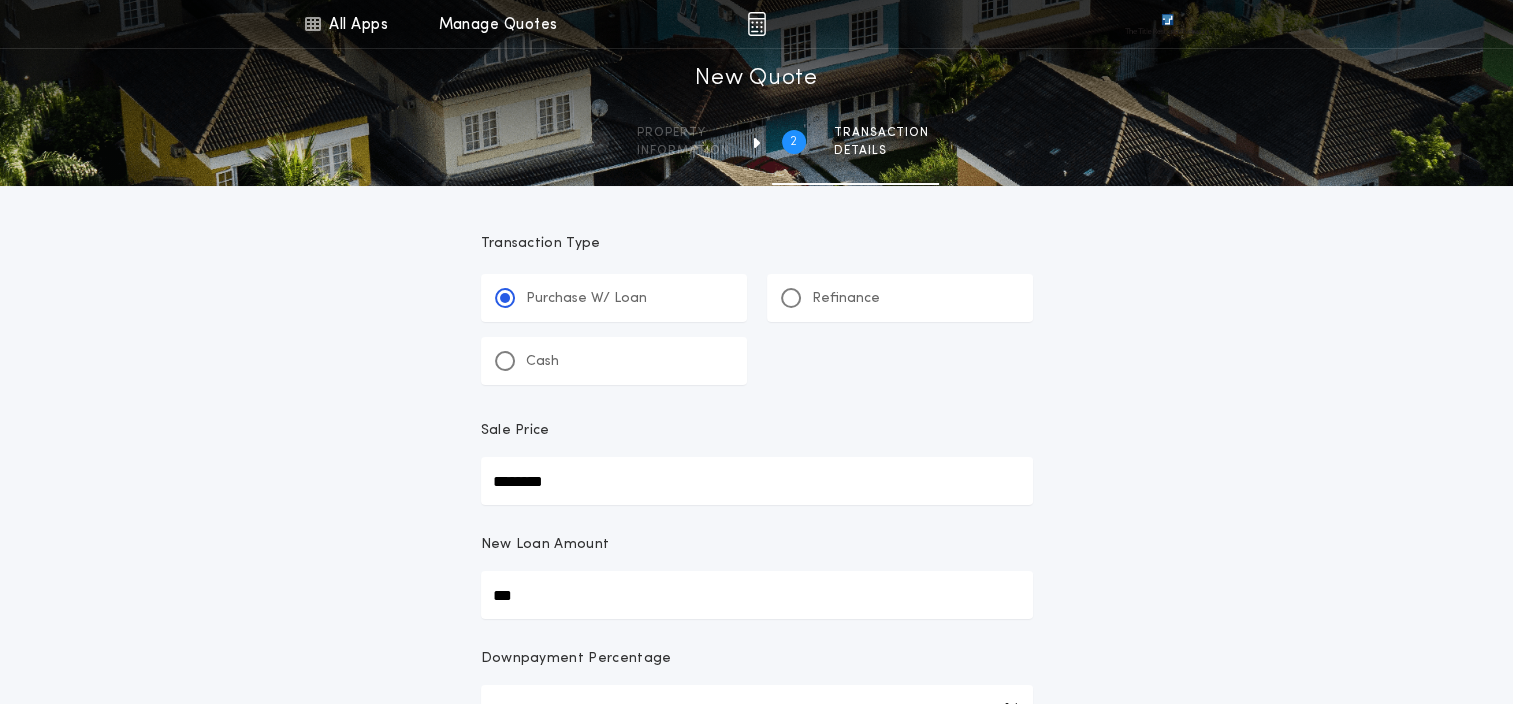 type on "****" 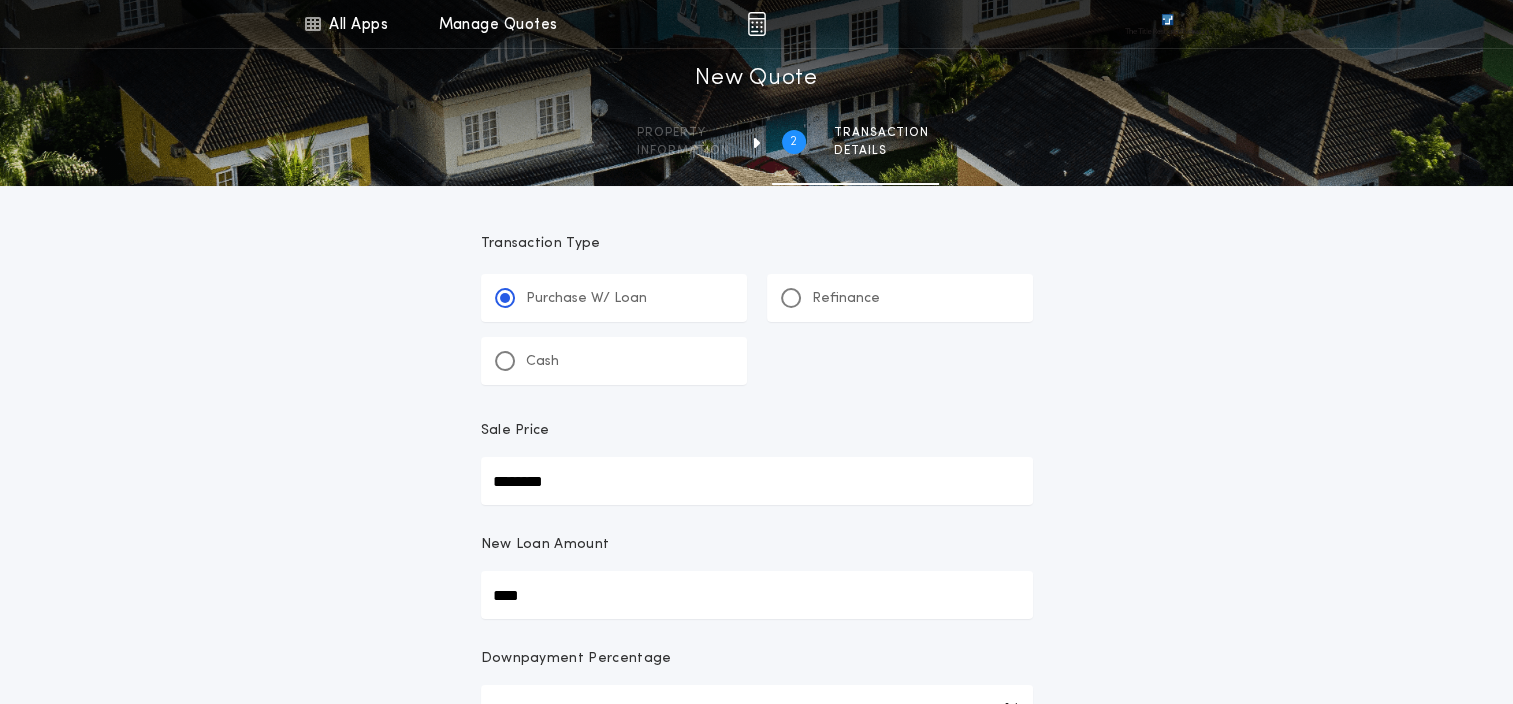 type on "******" 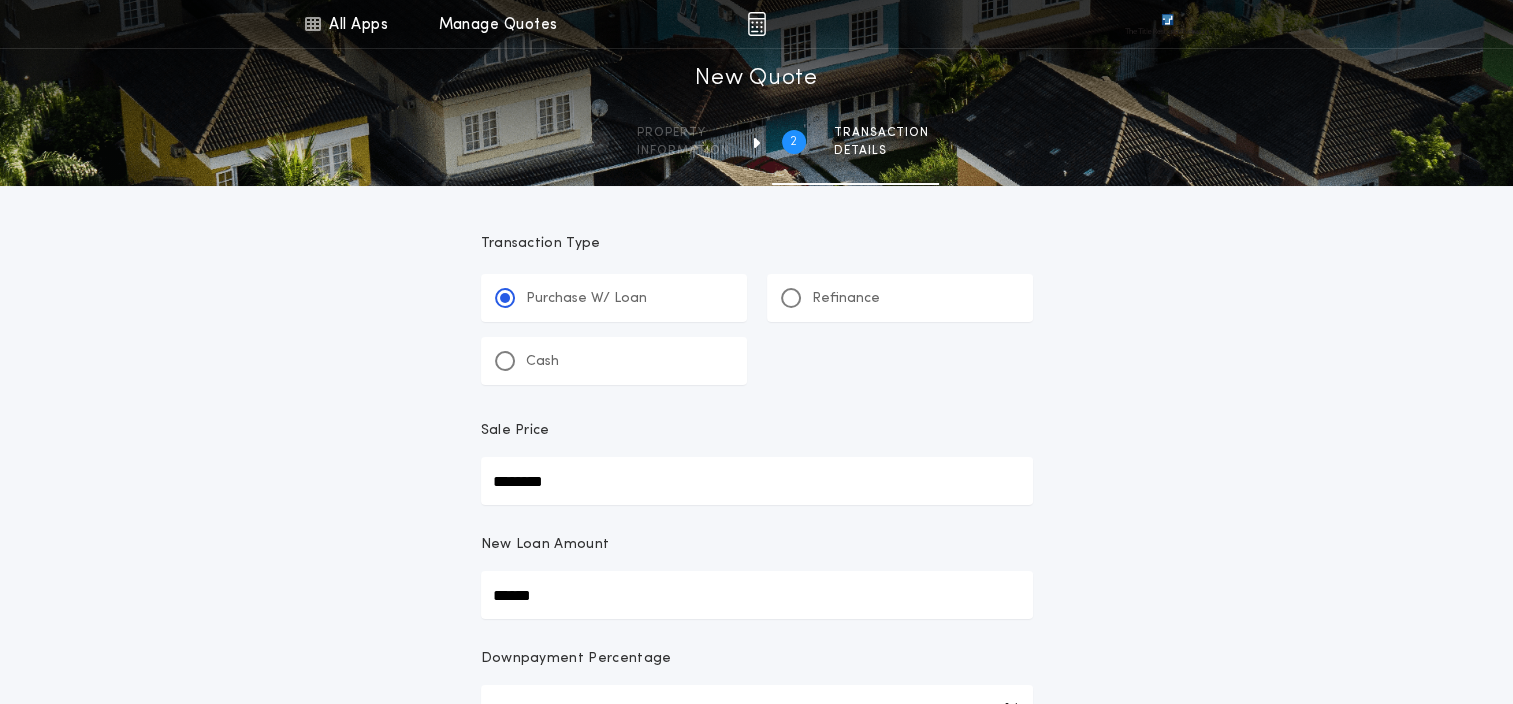 type on "*******" 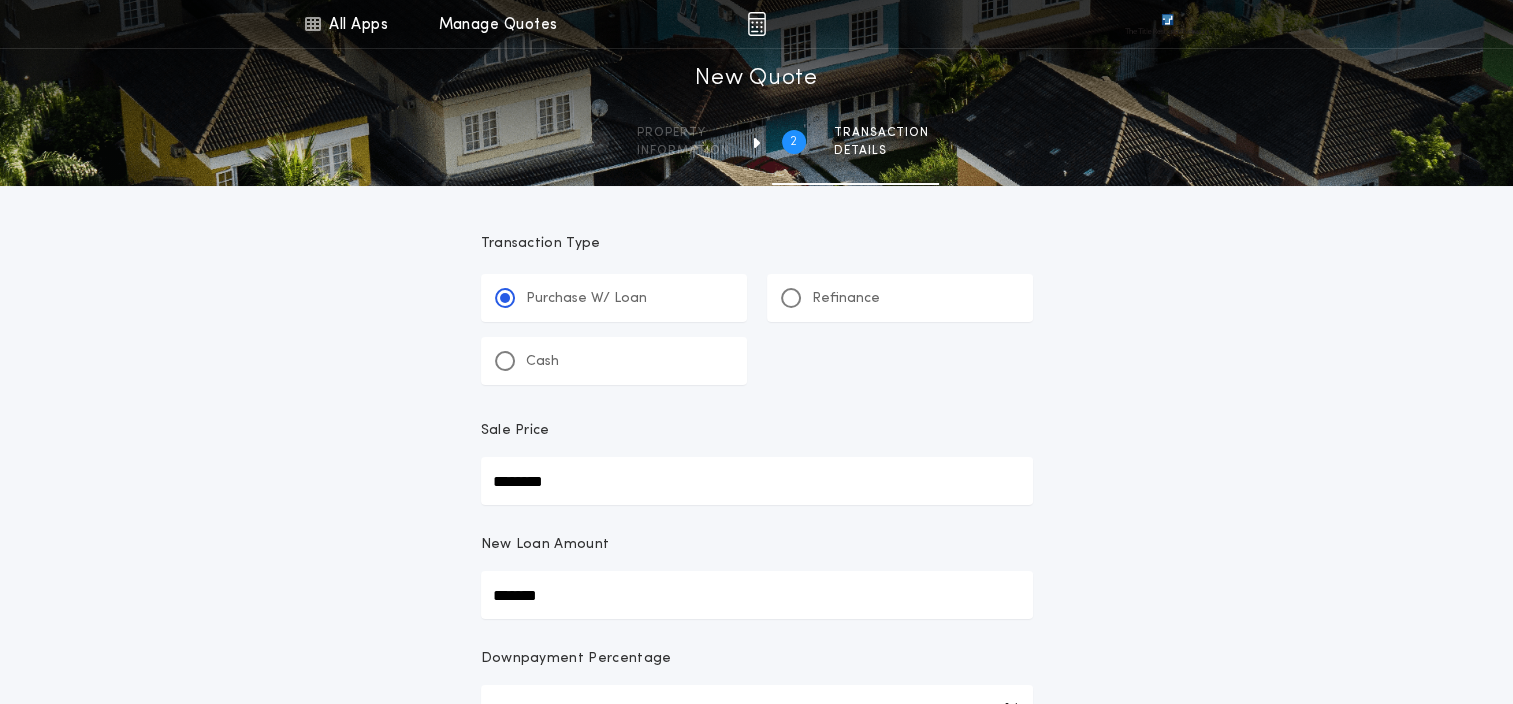 type on "********" 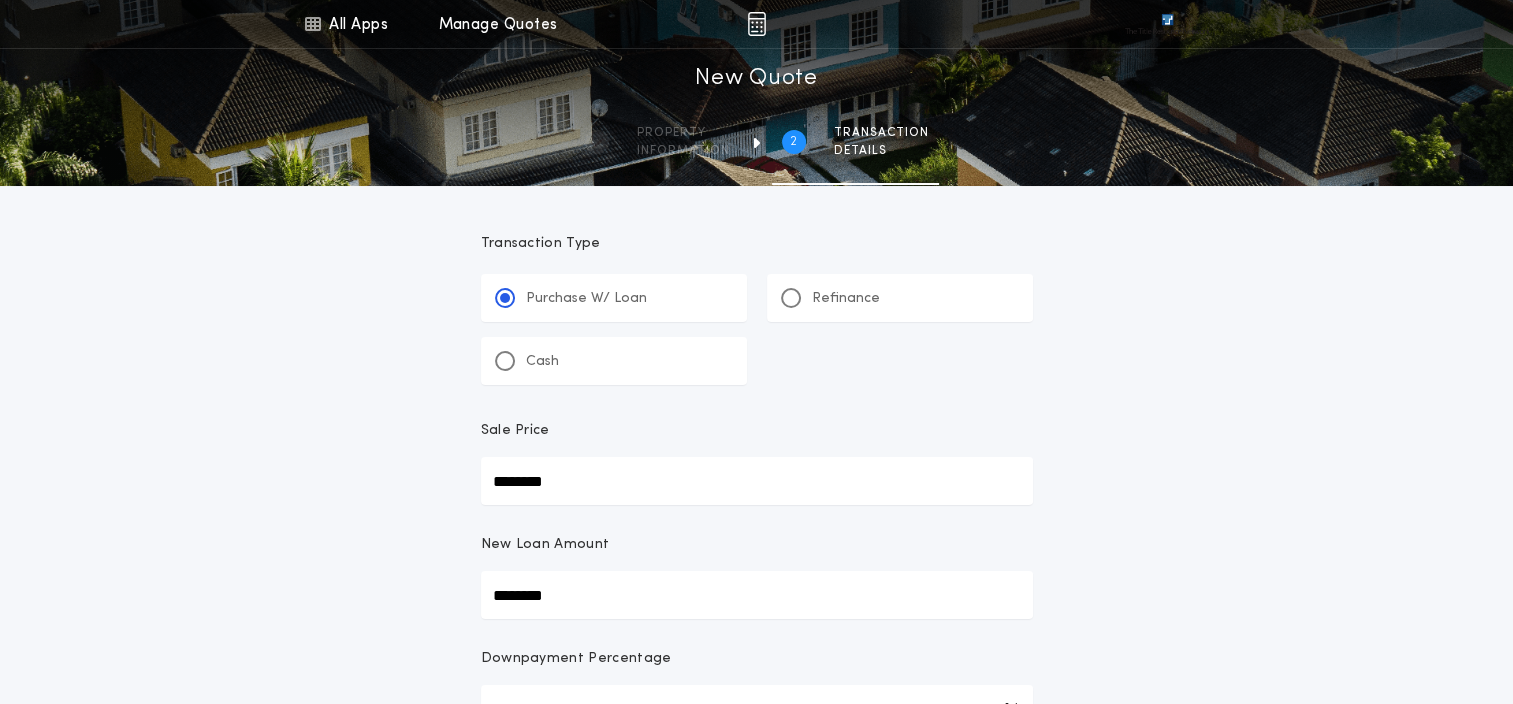 type on "********" 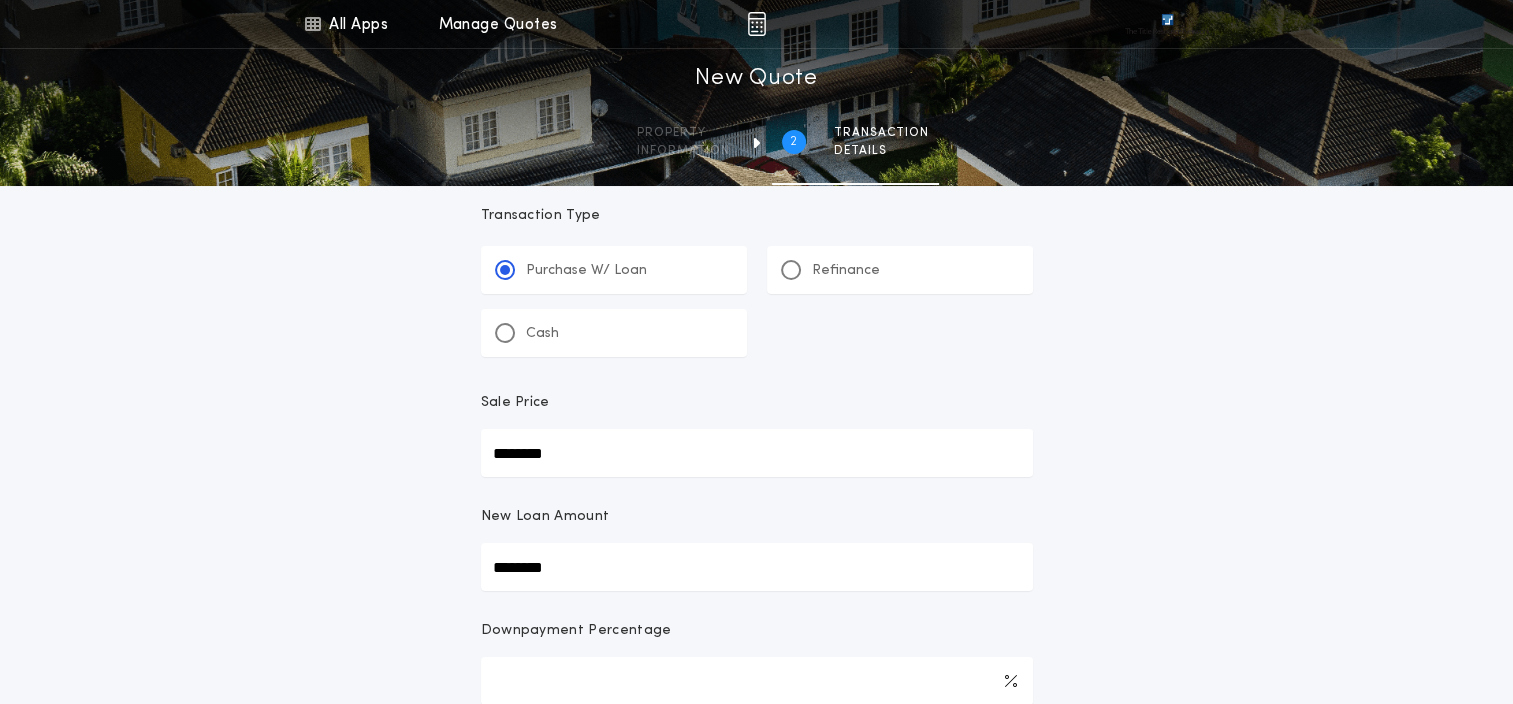click on "**********" at bounding box center [756, 500] 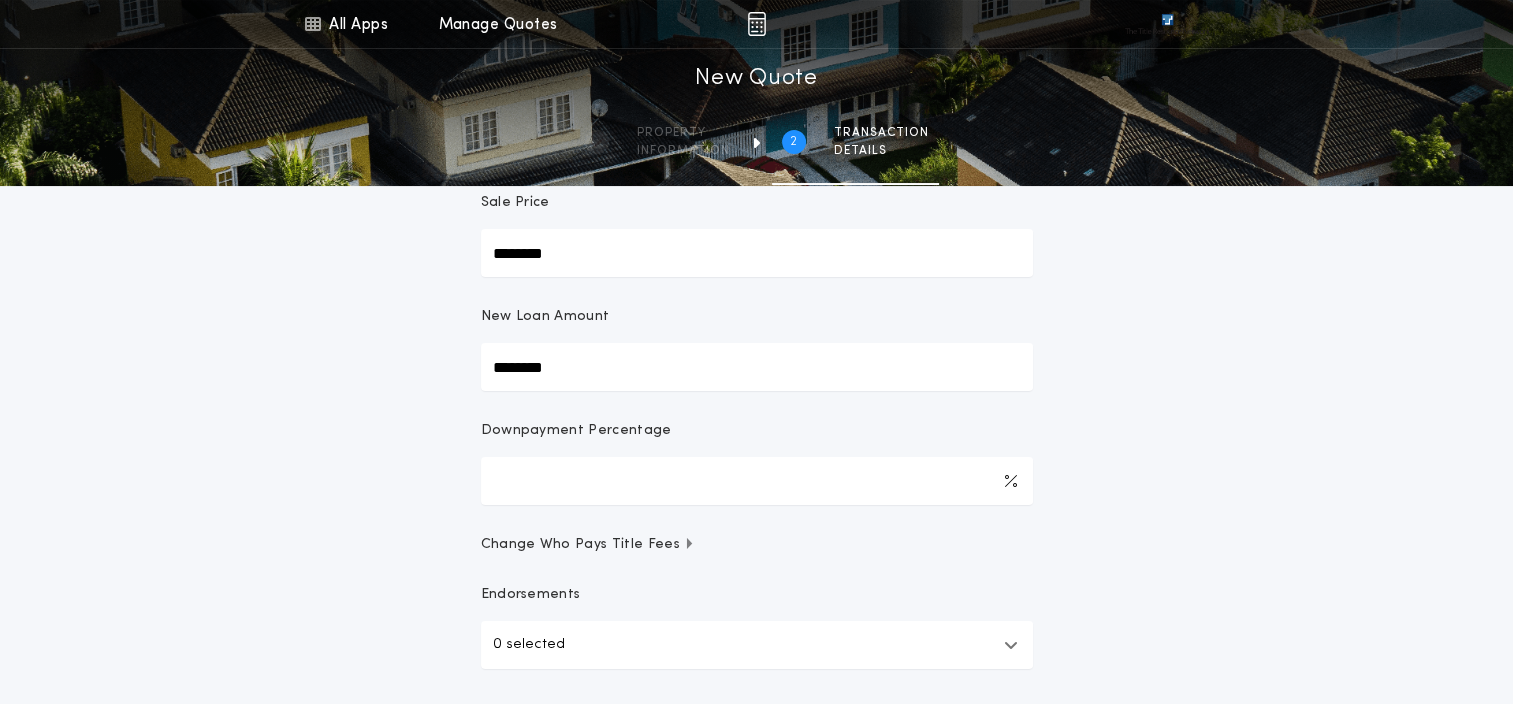 scroll, scrollTop: 452, scrollLeft: 0, axis: vertical 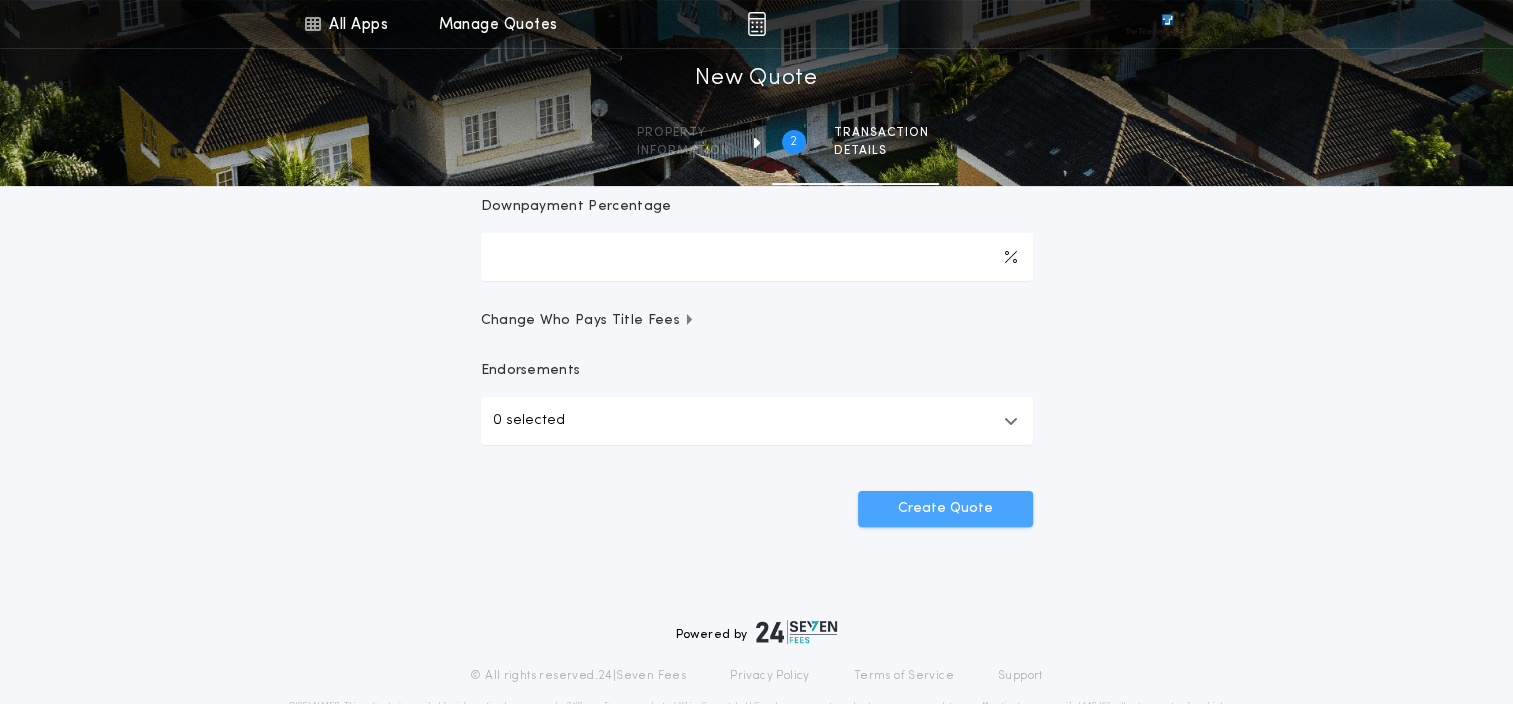 click on "Create Quote" at bounding box center (945, 509) 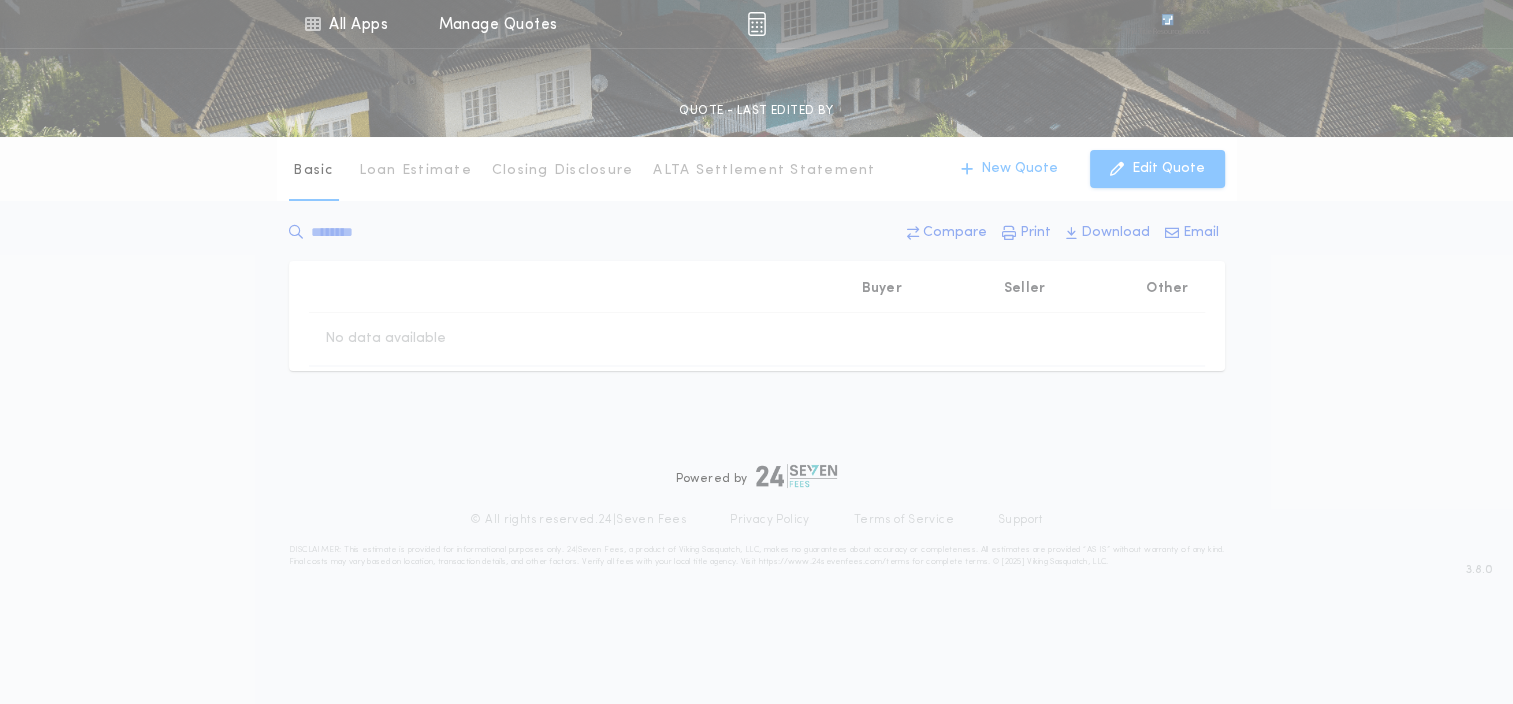 scroll, scrollTop: 0, scrollLeft: 0, axis: both 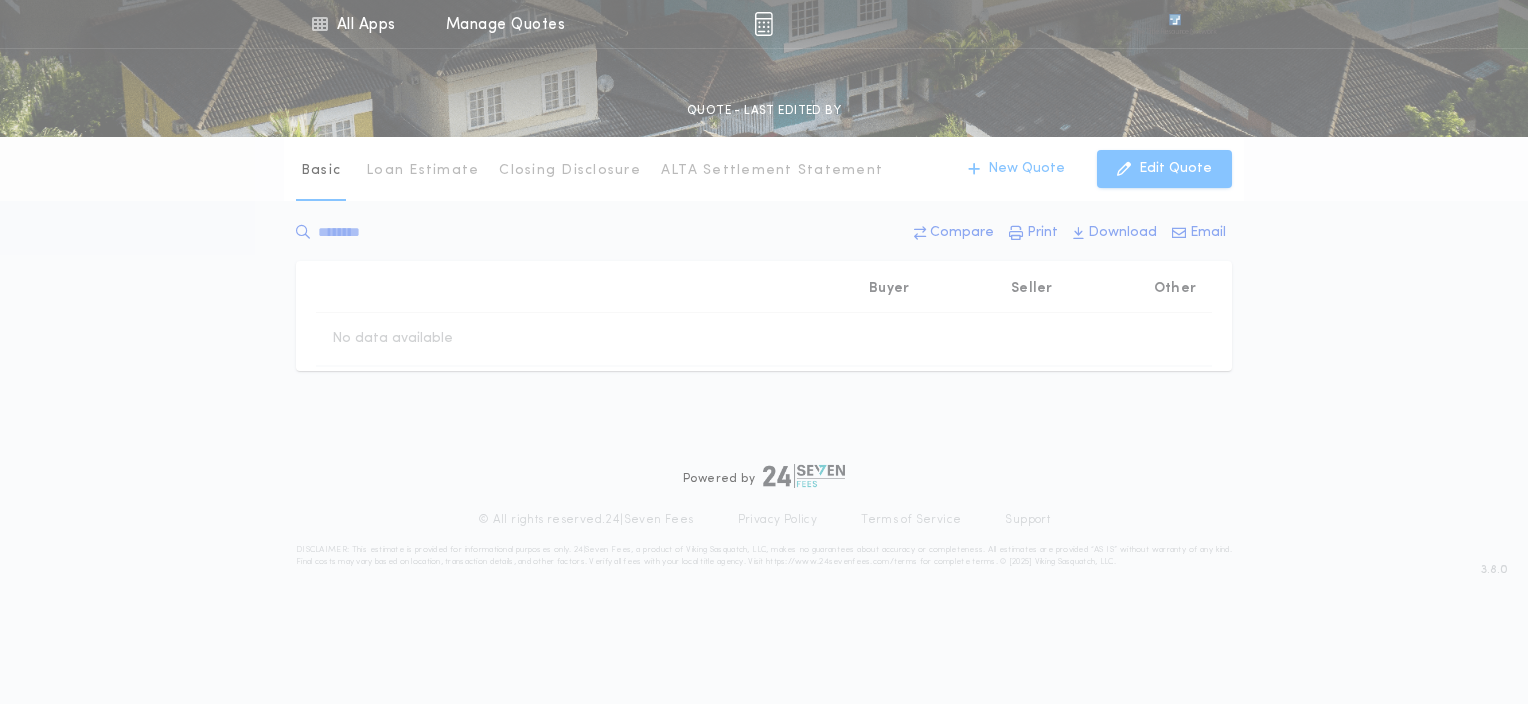 type on "********" 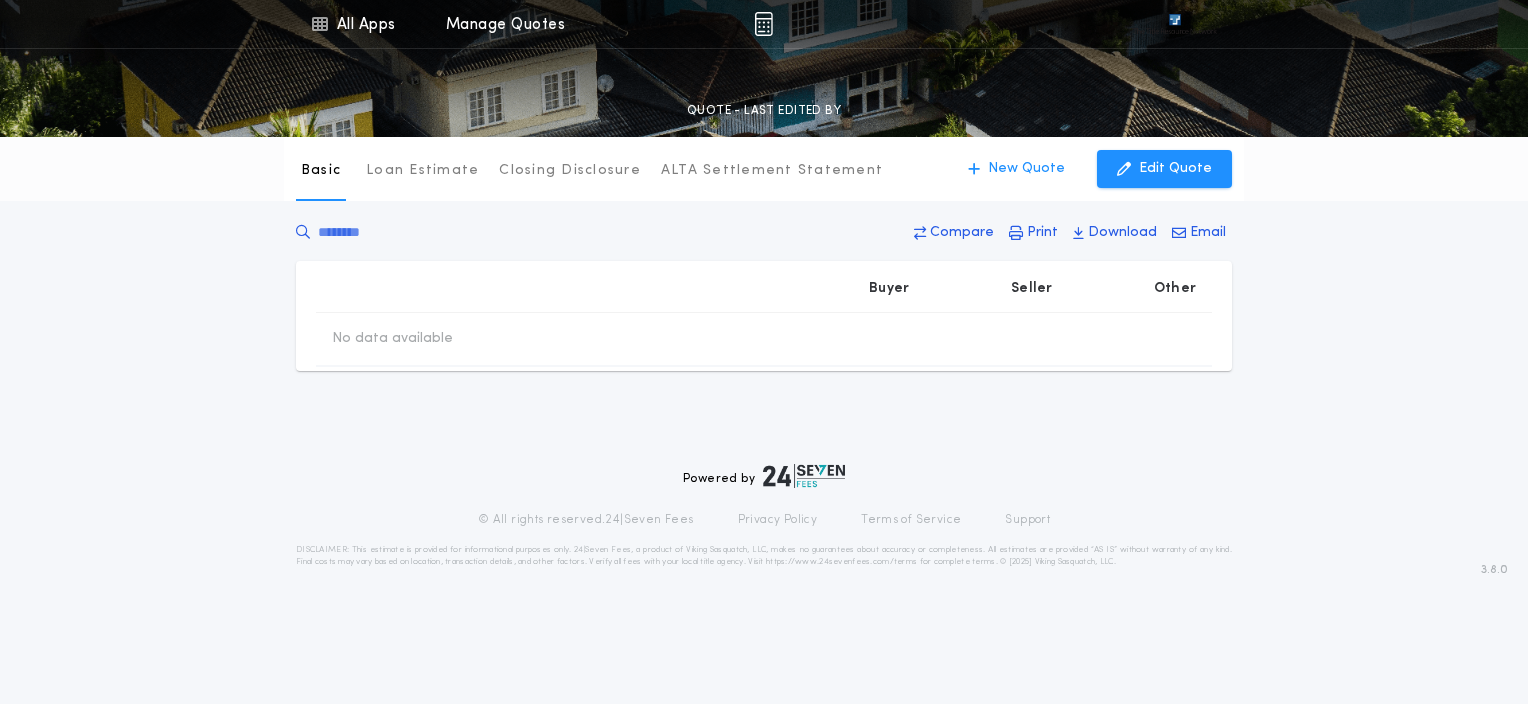 type on "********" 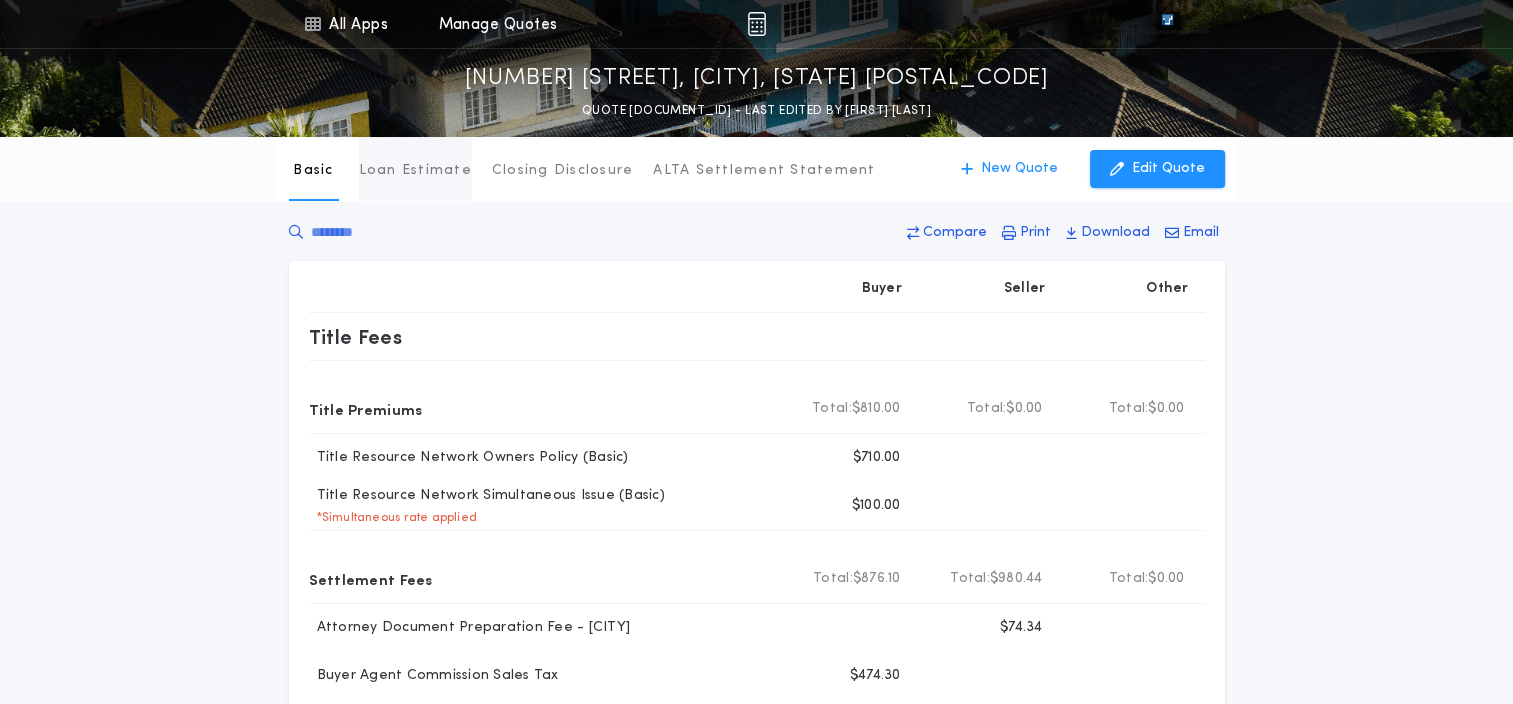 click on "Loan Estimate" at bounding box center [415, 171] 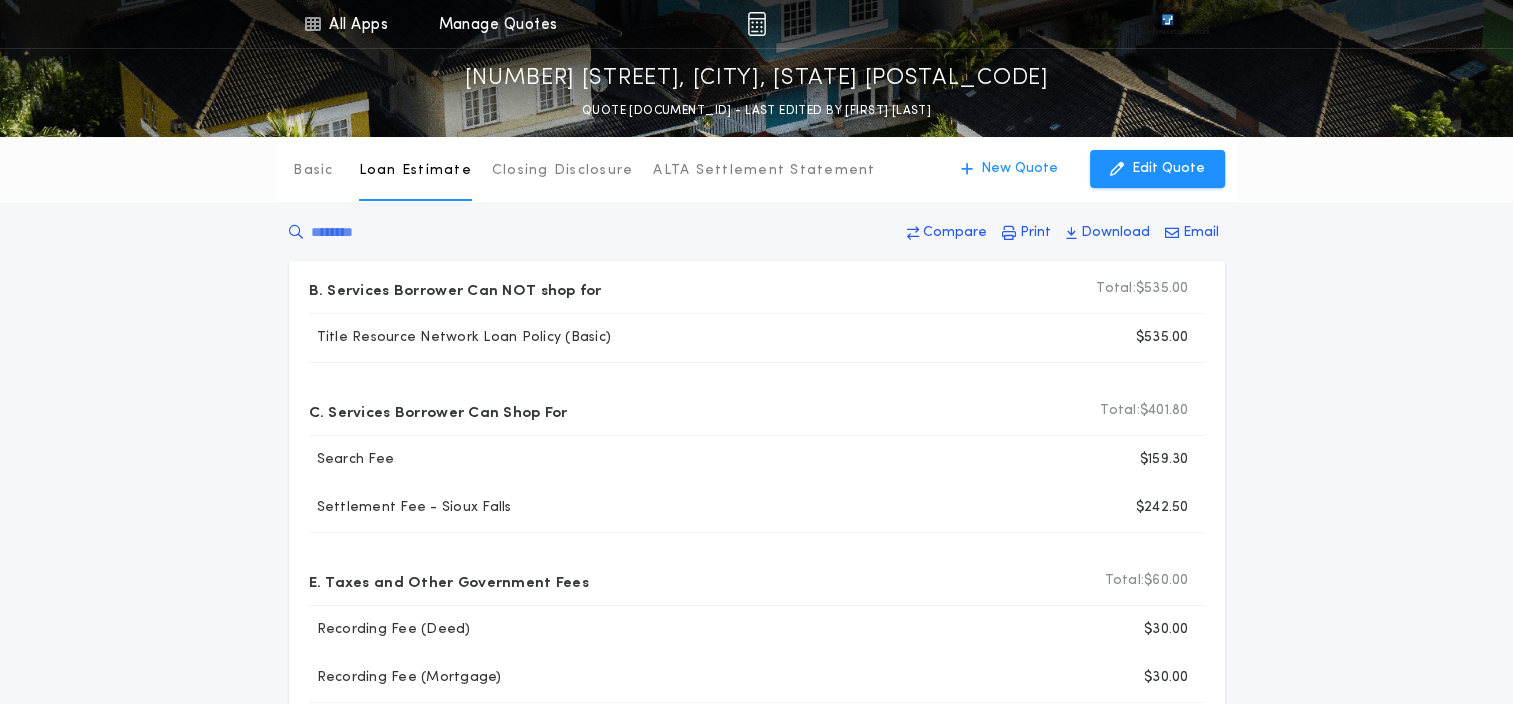 click on "C. Services Borrower Can Shop For Total: Total: $[PRICE] Search Fee $[PRICE] Settlement Fee - [CITY] $[PRICE]" at bounding box center (757, 448) 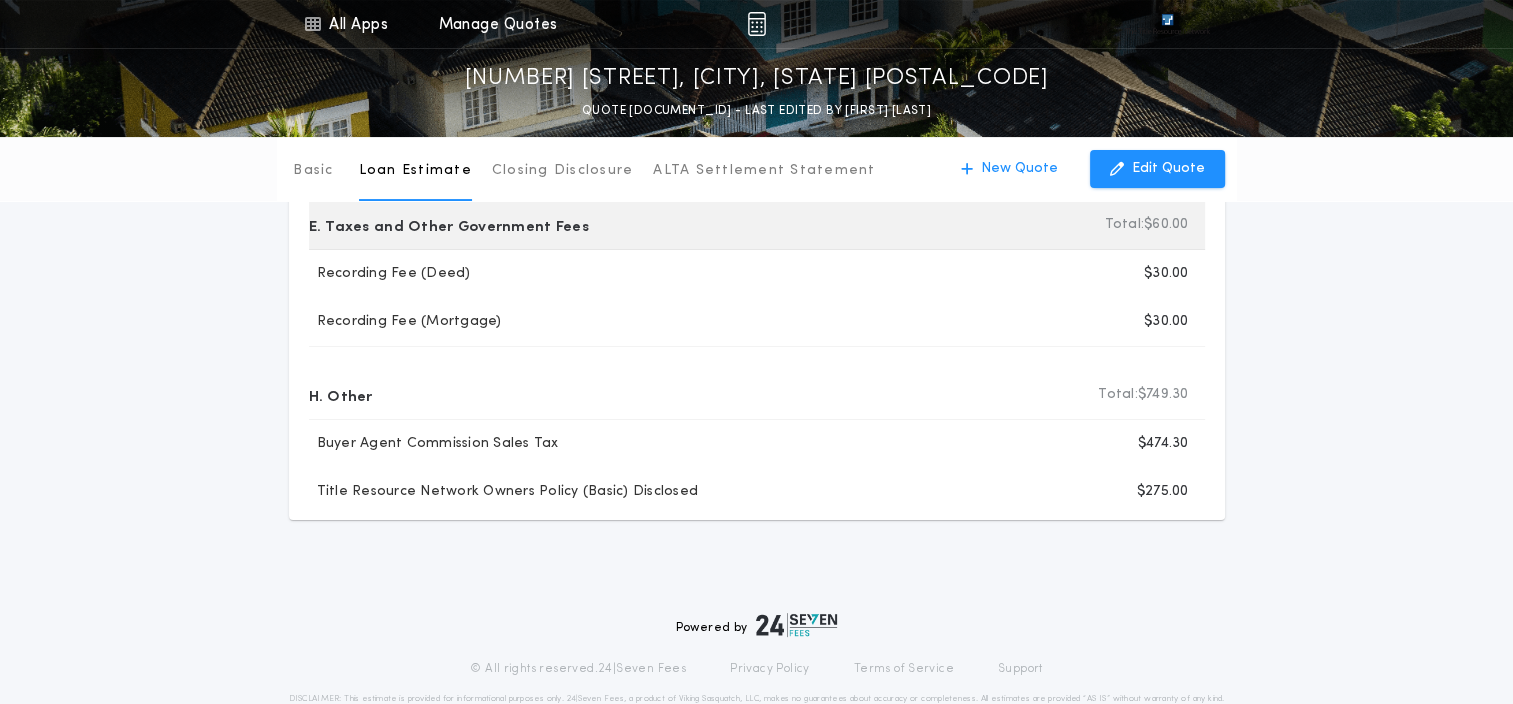 scroll, scrollTop: 407, scrollLeft: 0, axis: vertical 